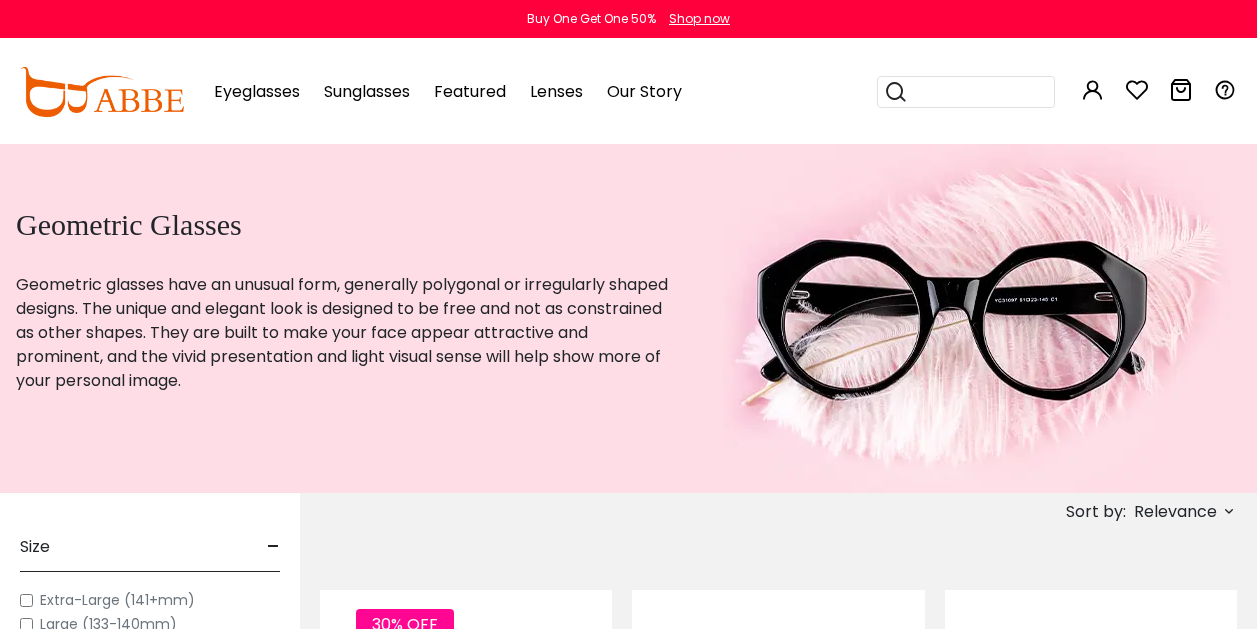 scroll, scrollTop: 0, scrollLeft: 0, axis: both 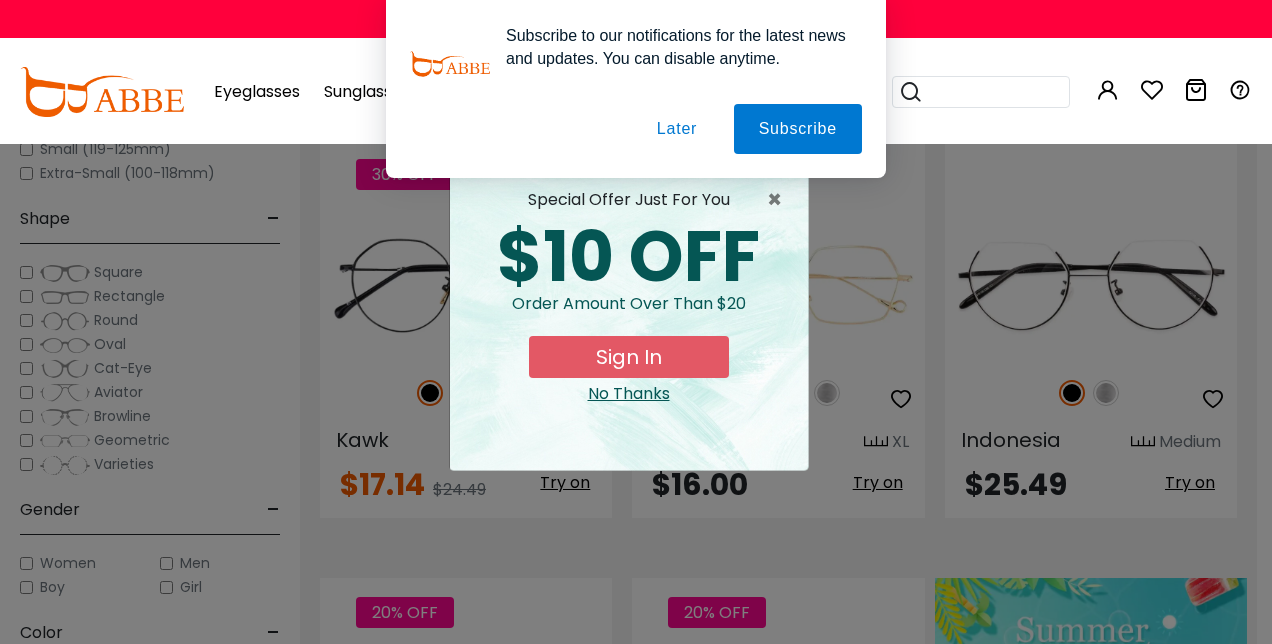 drag, startPoint x: 1264, startPoint y: 55, endPoint x: 1268, endPoint y: 97, distance: 42.190044 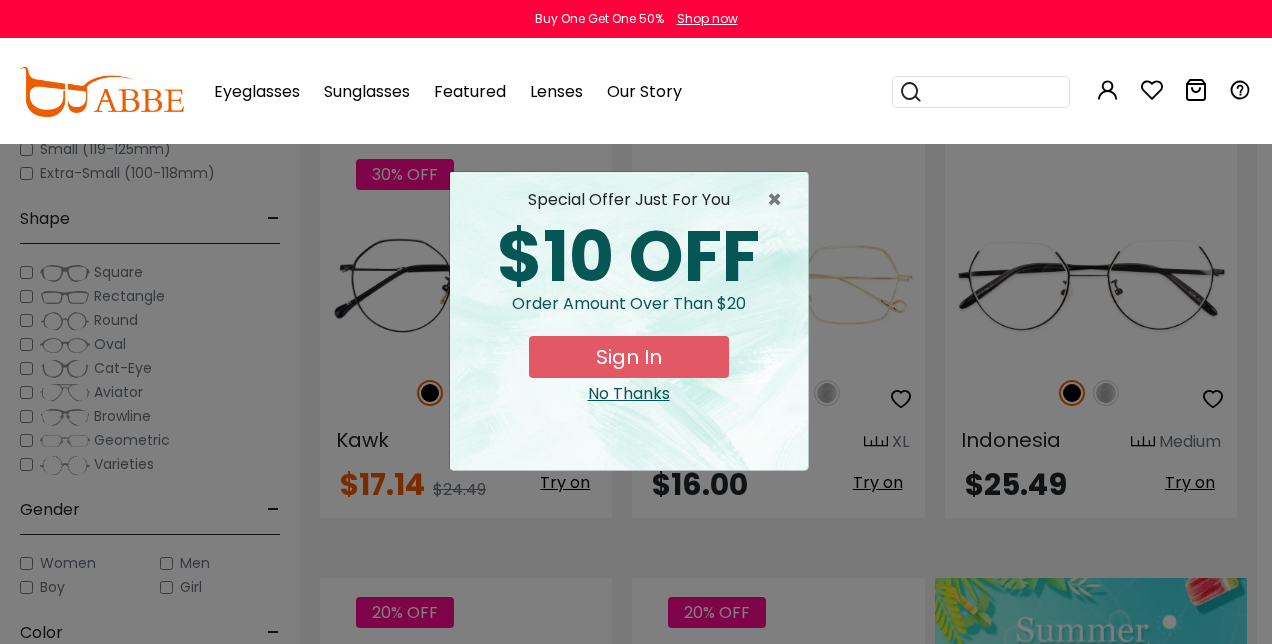 click on "×
special offer just for you
$10 OFF
Order amount over than $20
Sign In
No Thanks" at bounding box center [636, 322] 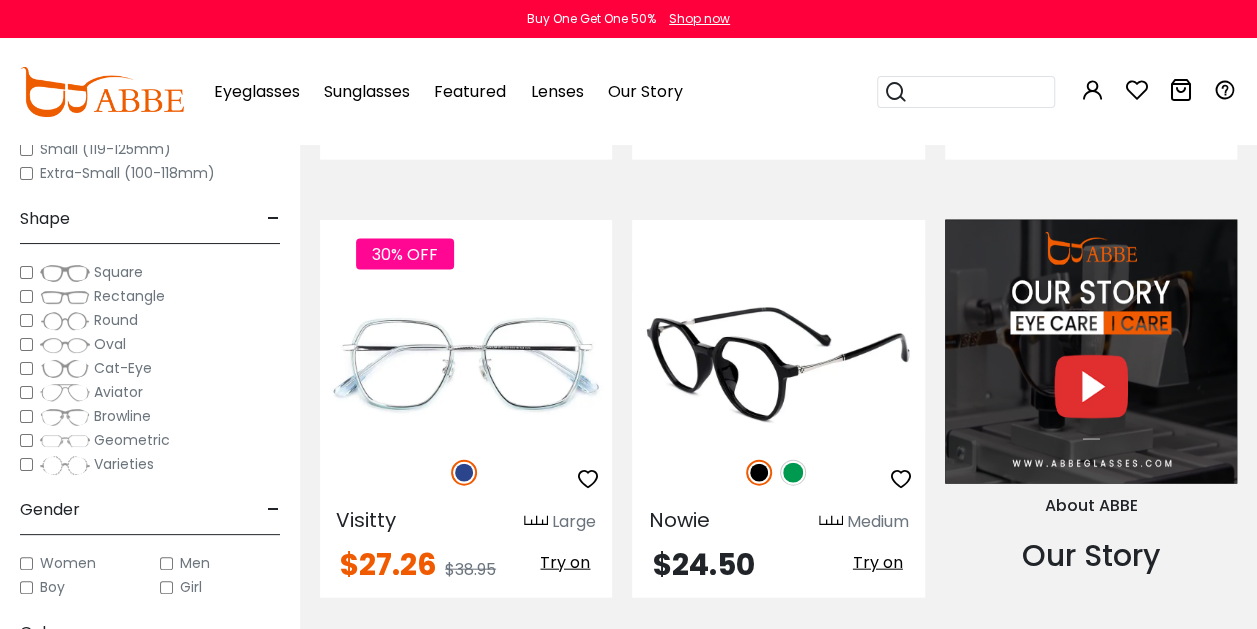 scroll, scrollTop: 2039, scrollLeft: 0, axis: vertical 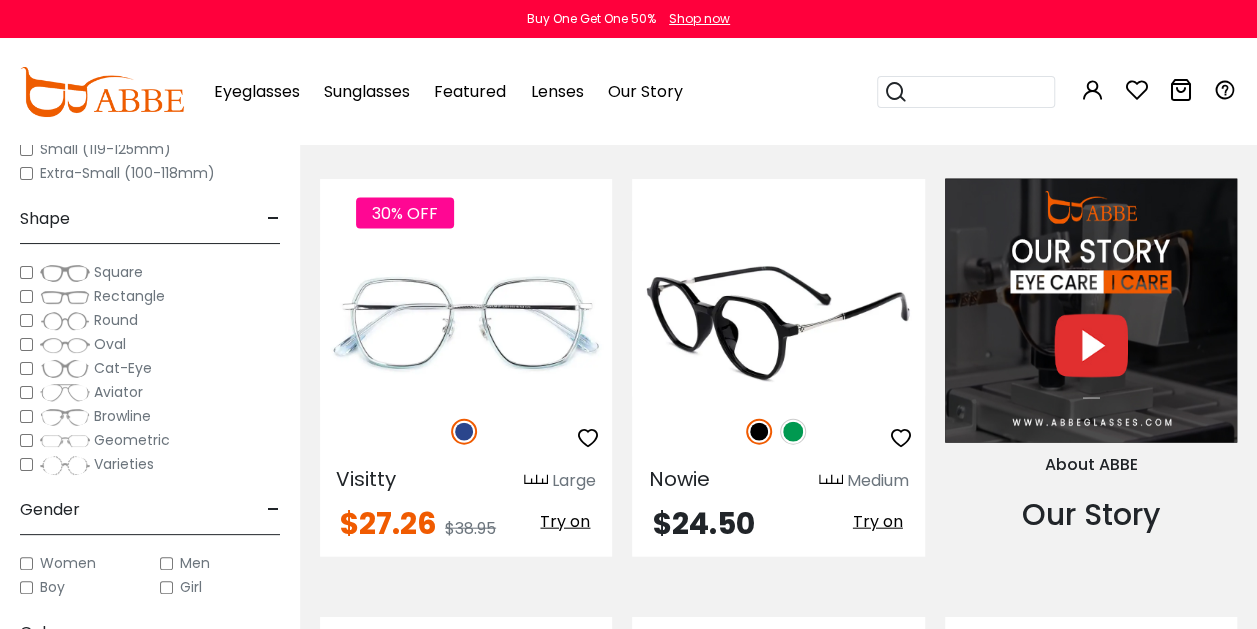 click at bounding box center [778, 324] 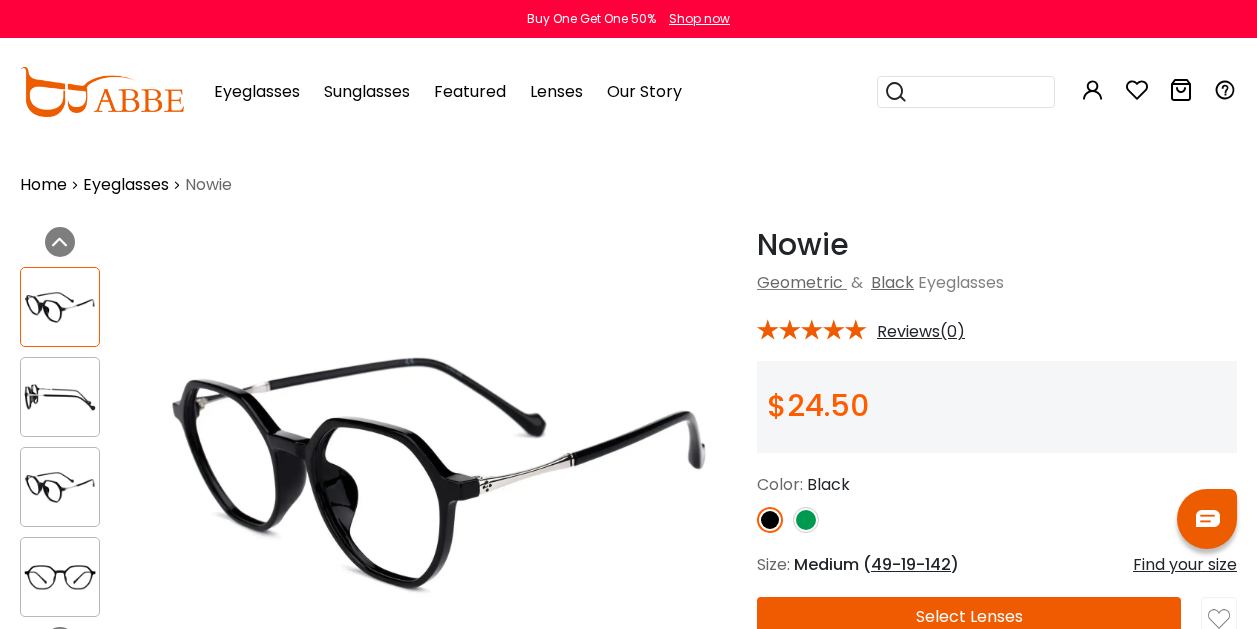 scroll, scrollTop: 0, scrollLeft: 0, axis: both 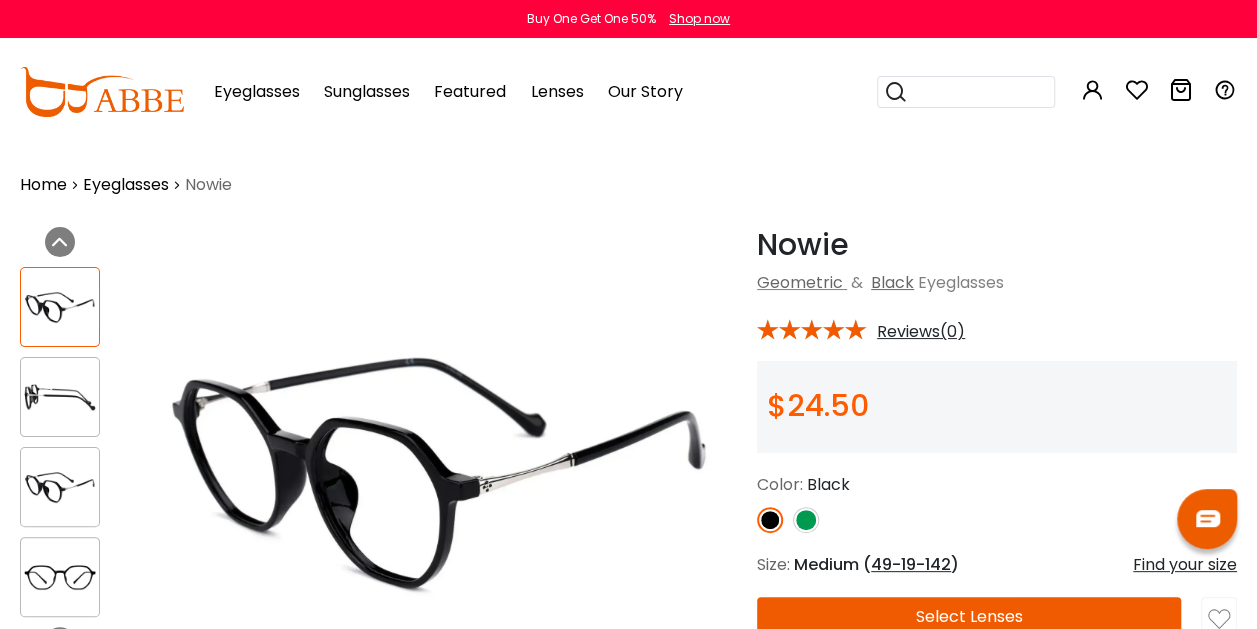 click at bounding box center [60, 397] 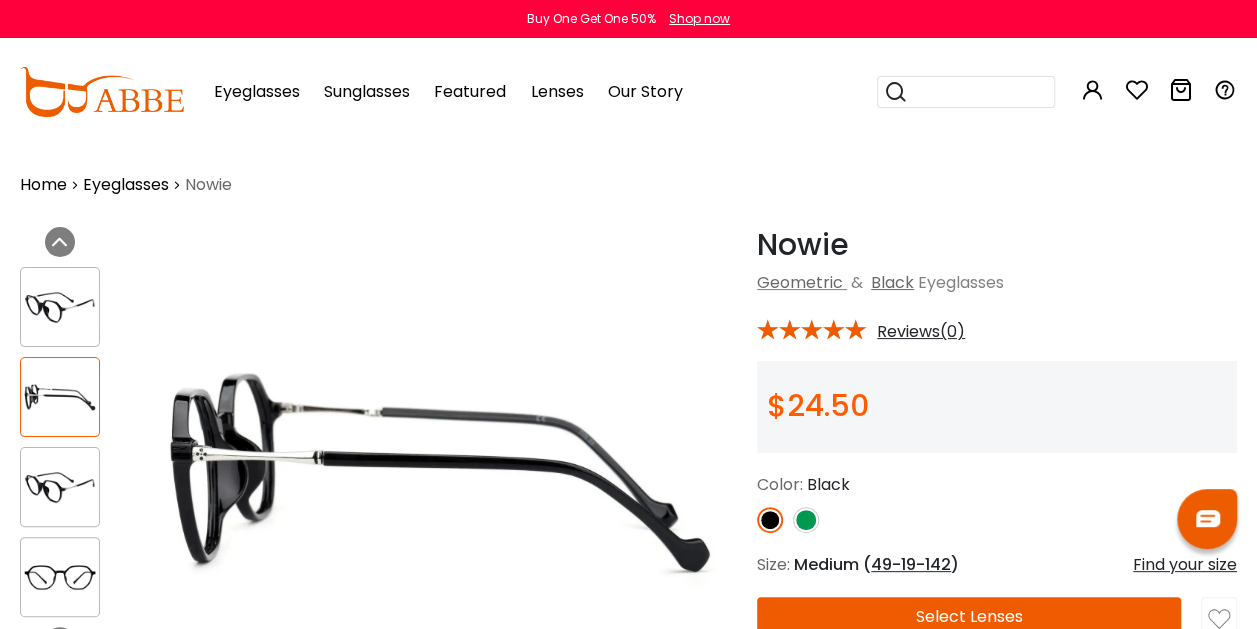 click at bounding box center [60, 487] 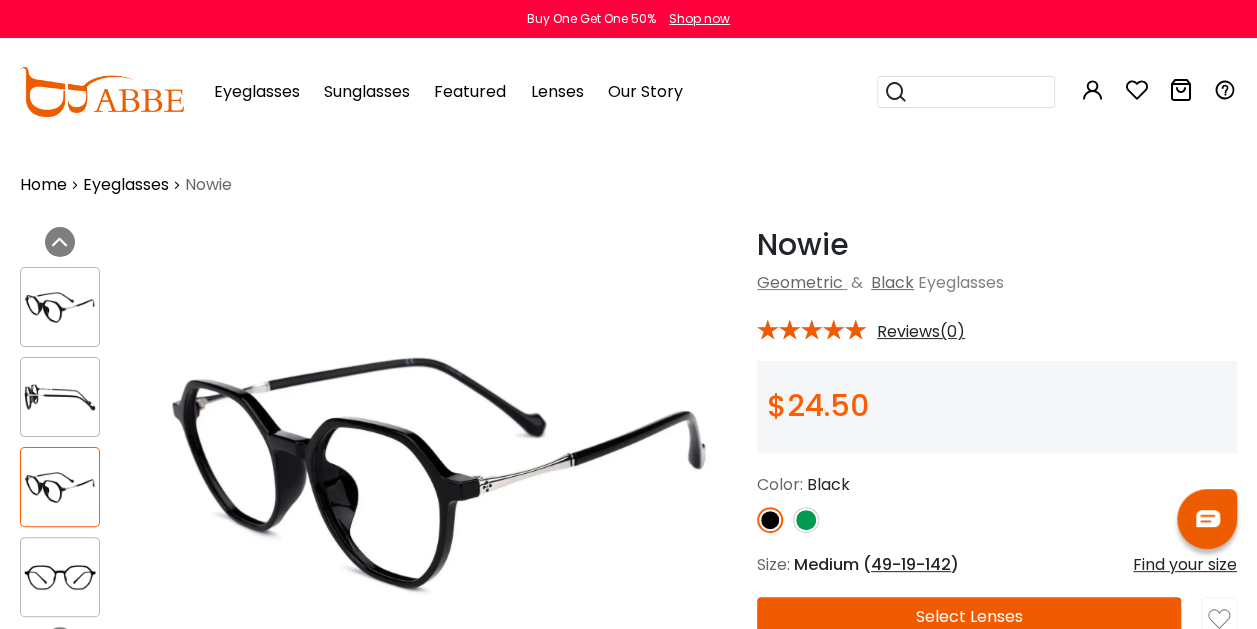 click at bounding box center [60, 577] 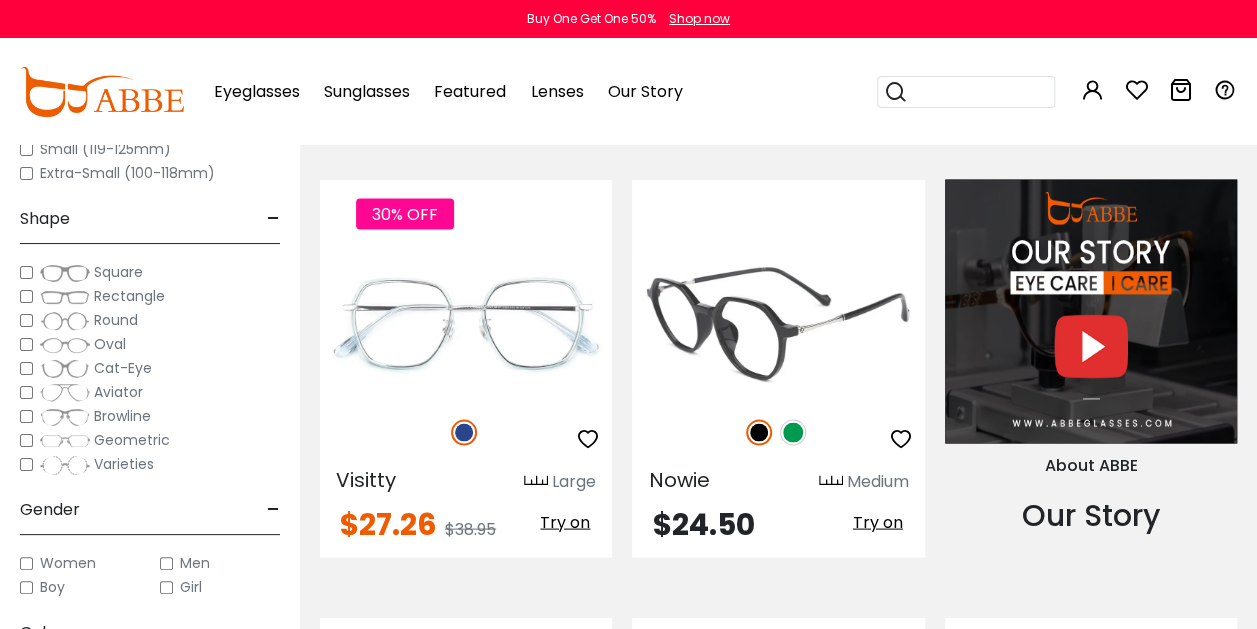 scroll, scrollTop: 0, scrollLeft: 0, axis: both 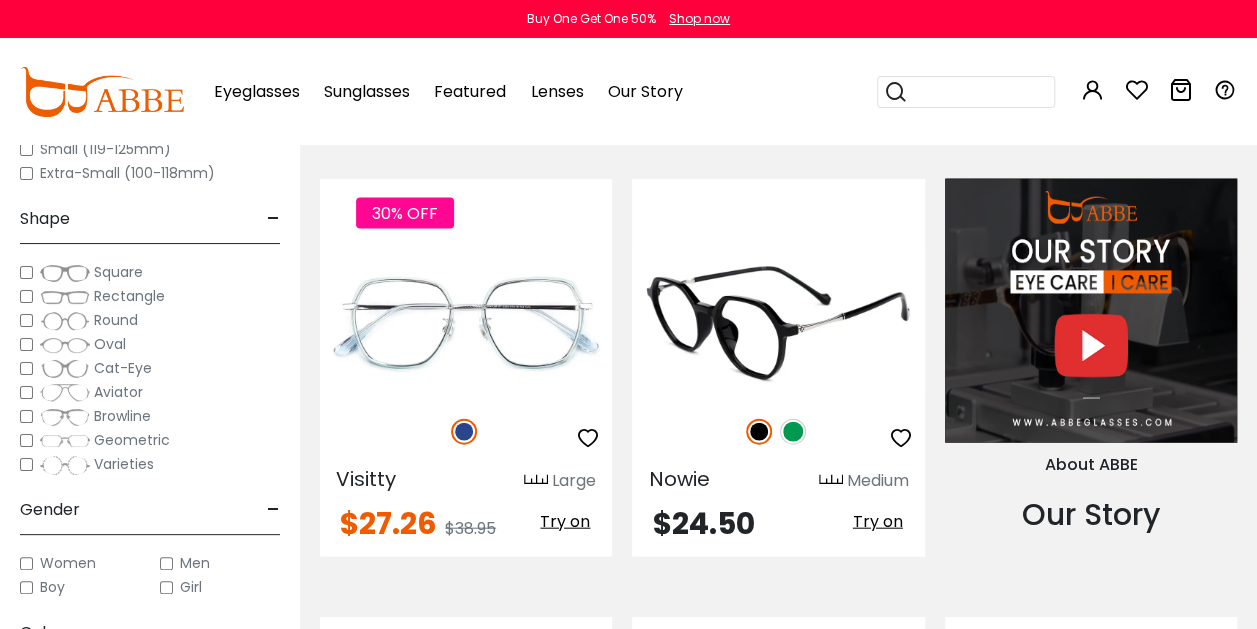 click at bounding box center [901, 438] 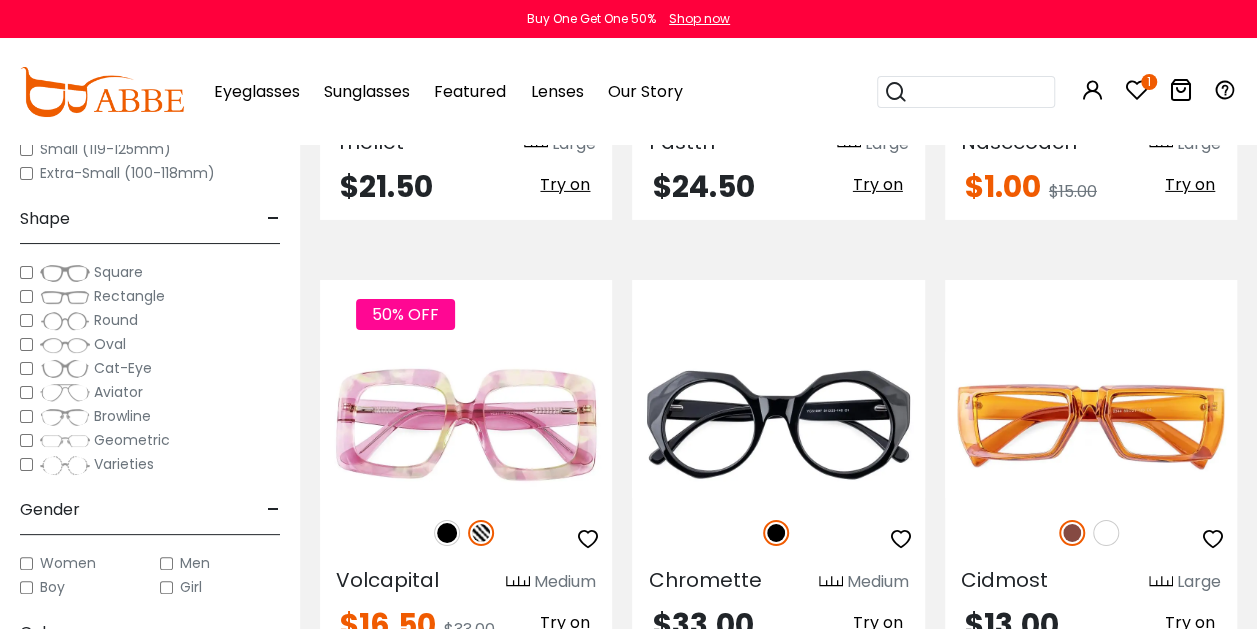 scroll, scrollTop: 3359, scrollLeft: 0, axis: vertical 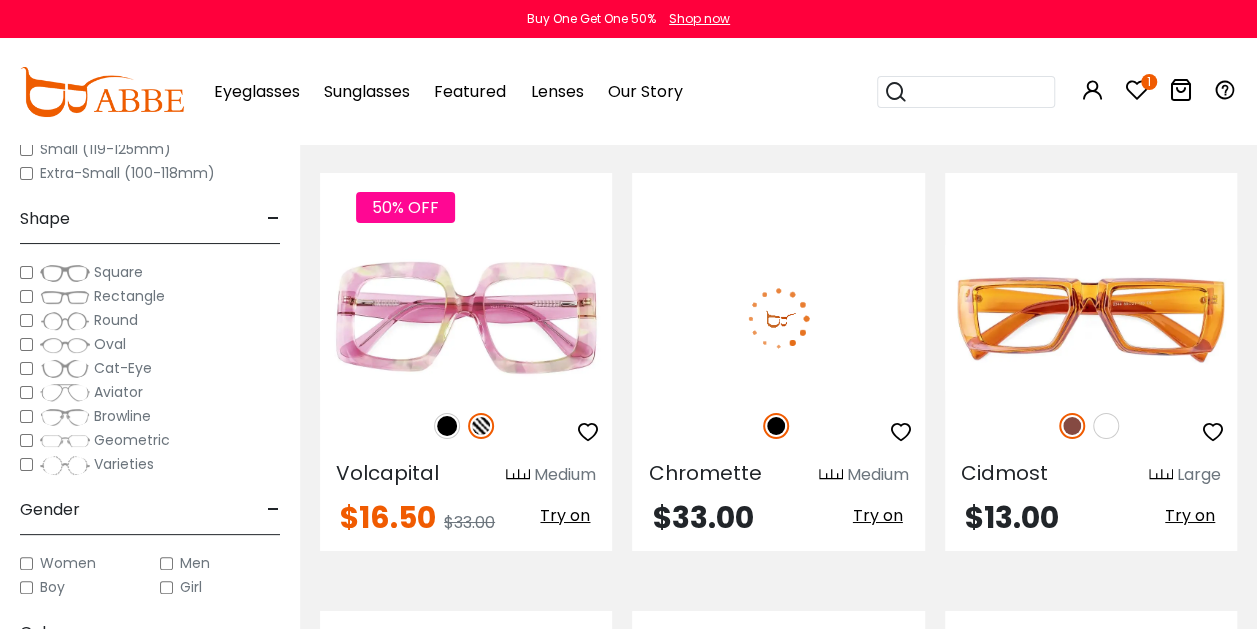 click at bounding box center (901, 432) 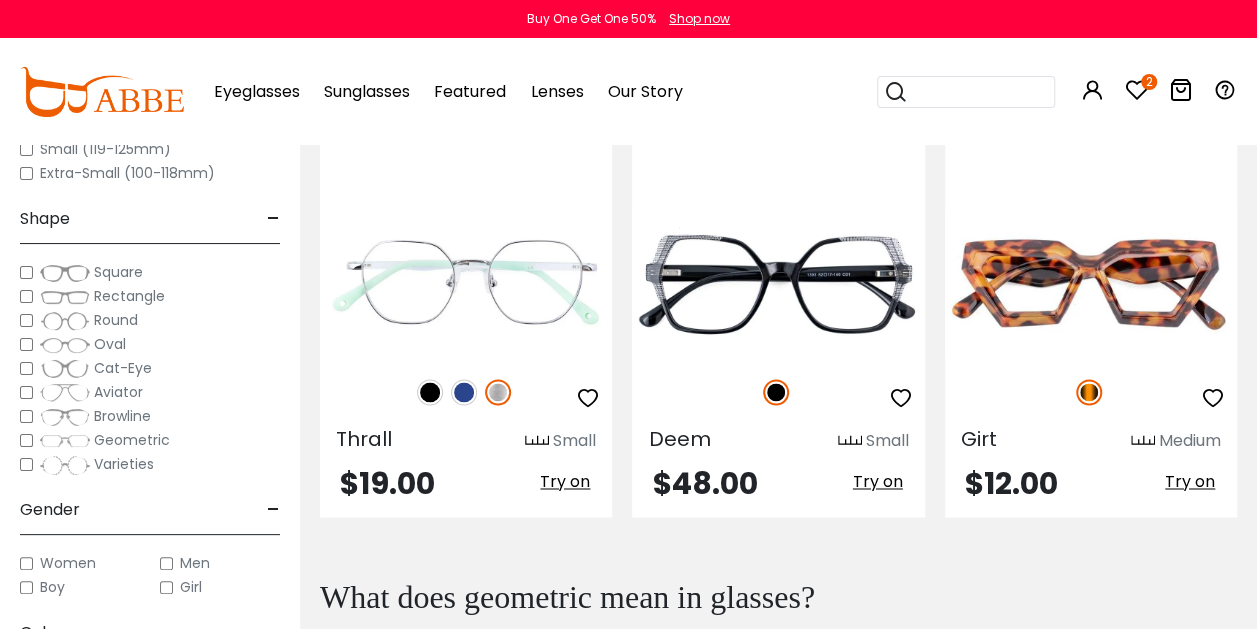 scroll, scrollTop: 5186, scrollLeft: 0, axis: vertical 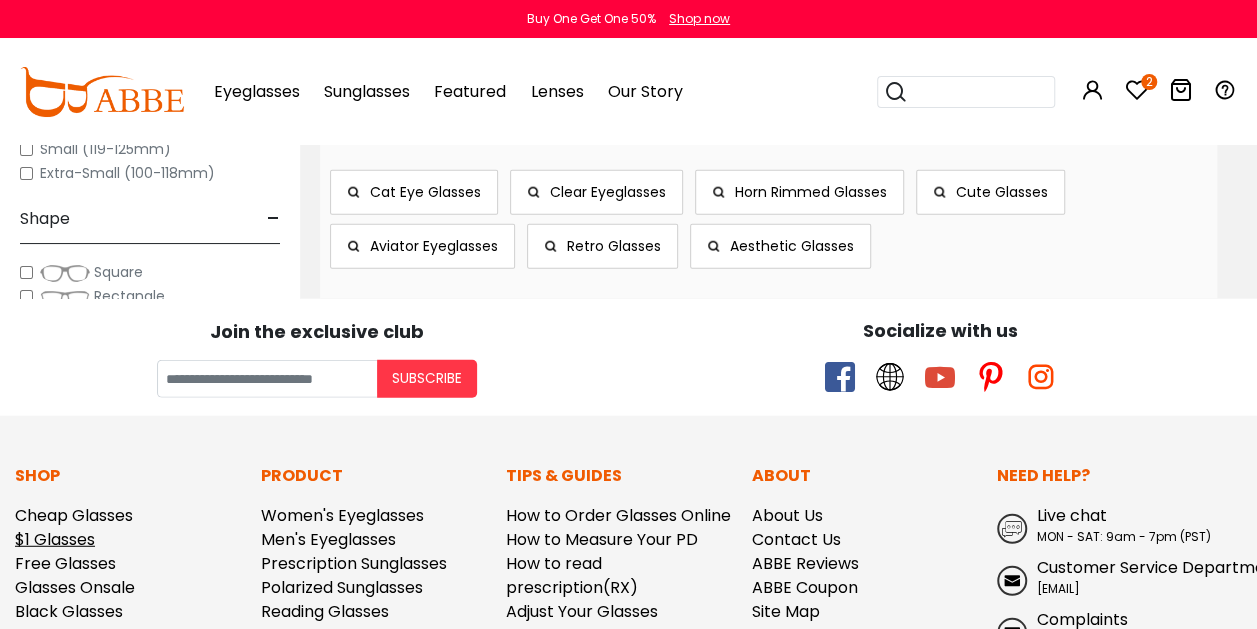 click on "$1 Glasses" at bounding box center (55, 539) 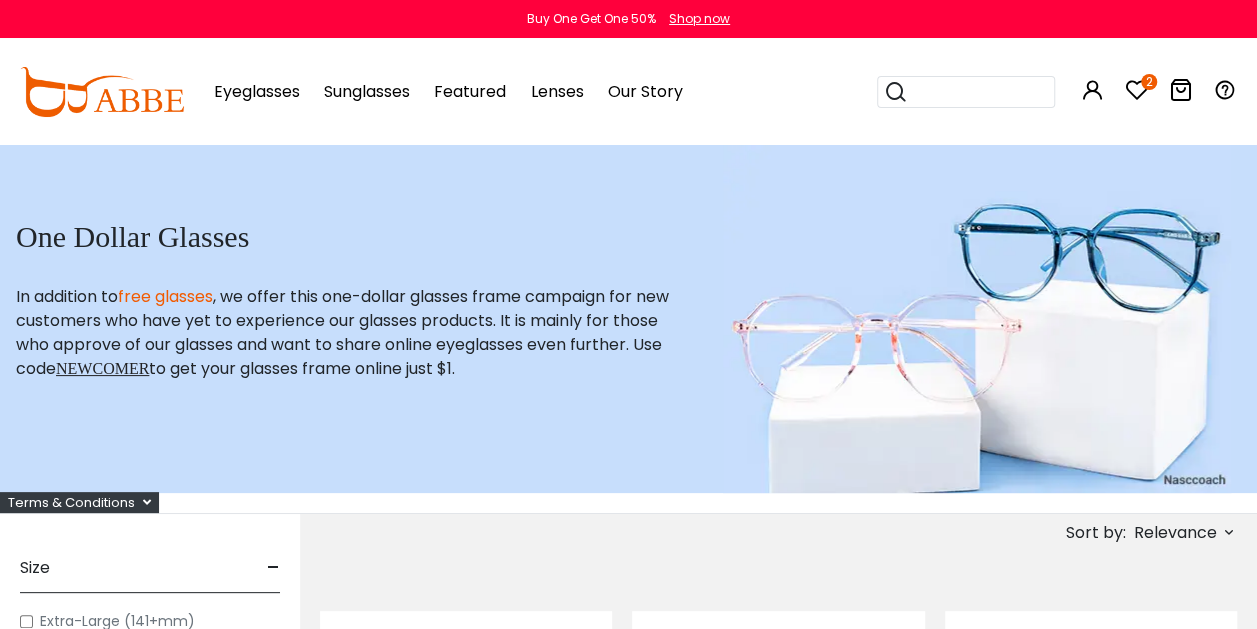 scroll, scrollTop: 0, scrollLeft: 0, axis: both 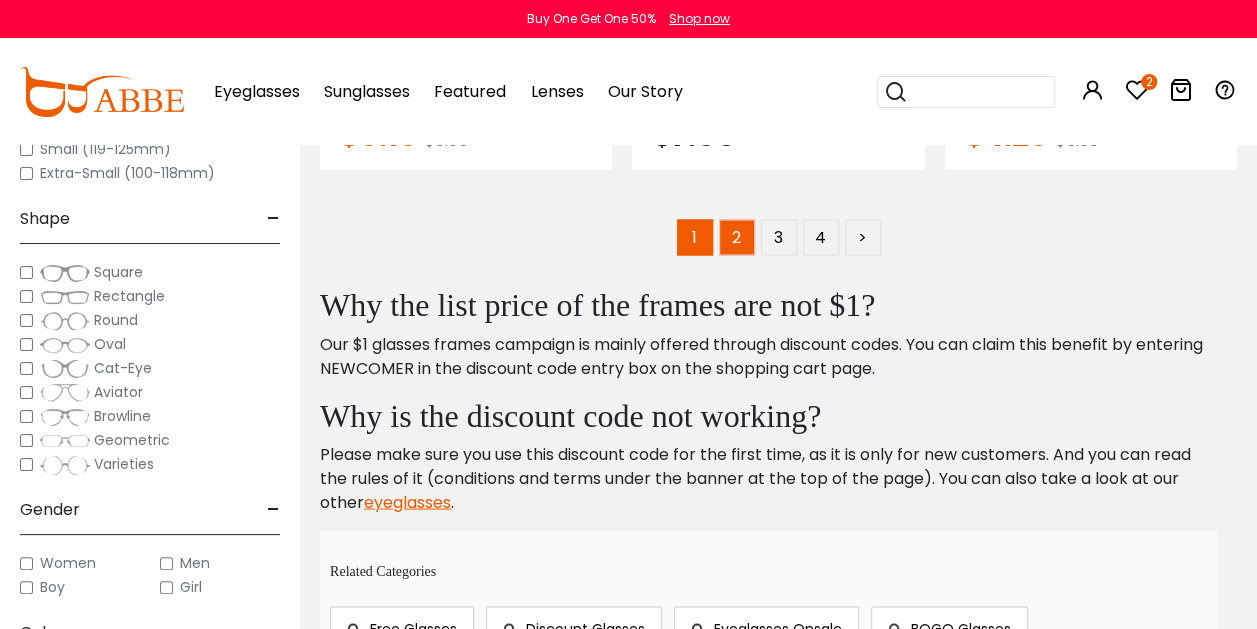 click on "2" at bounding box center (737, 237) 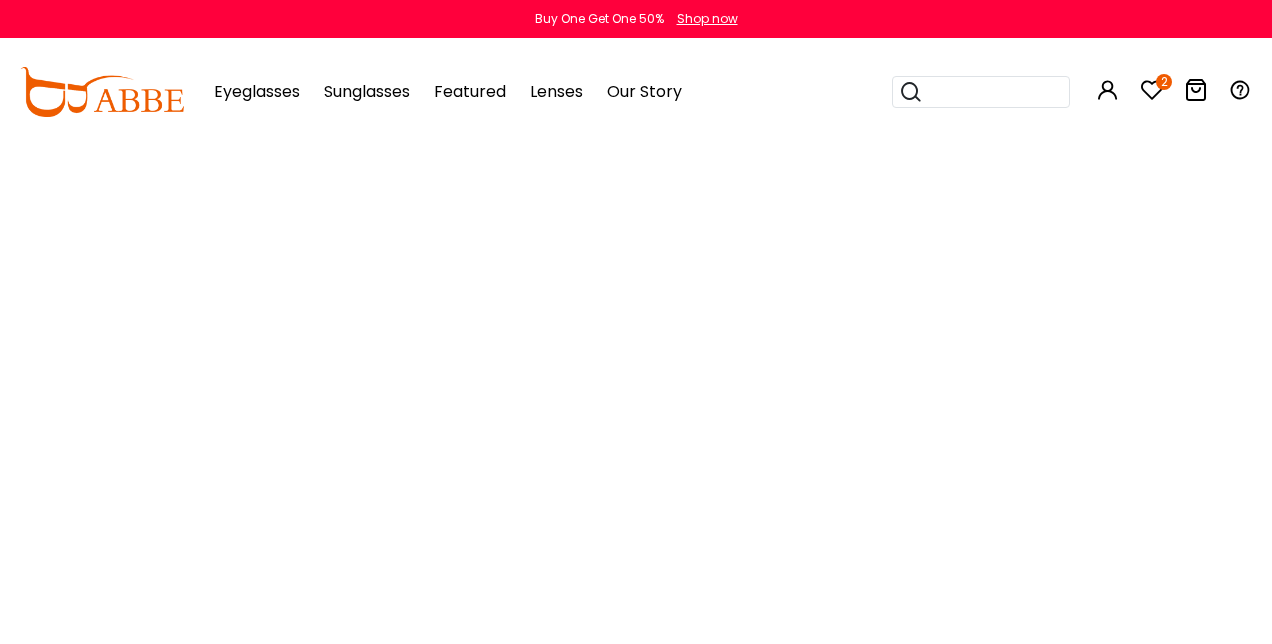 scroll, scrollTop: 0, scrollLeft: 0, axis: both 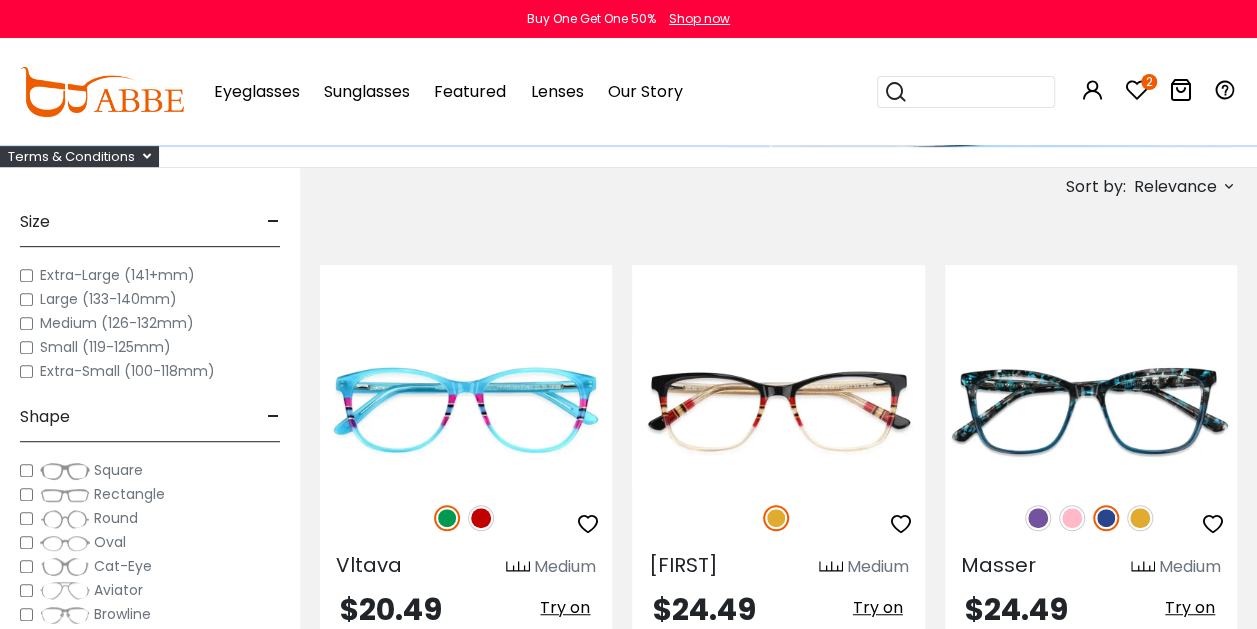 click on "Medium (126-132mm)" at bounding box center [150, 323] 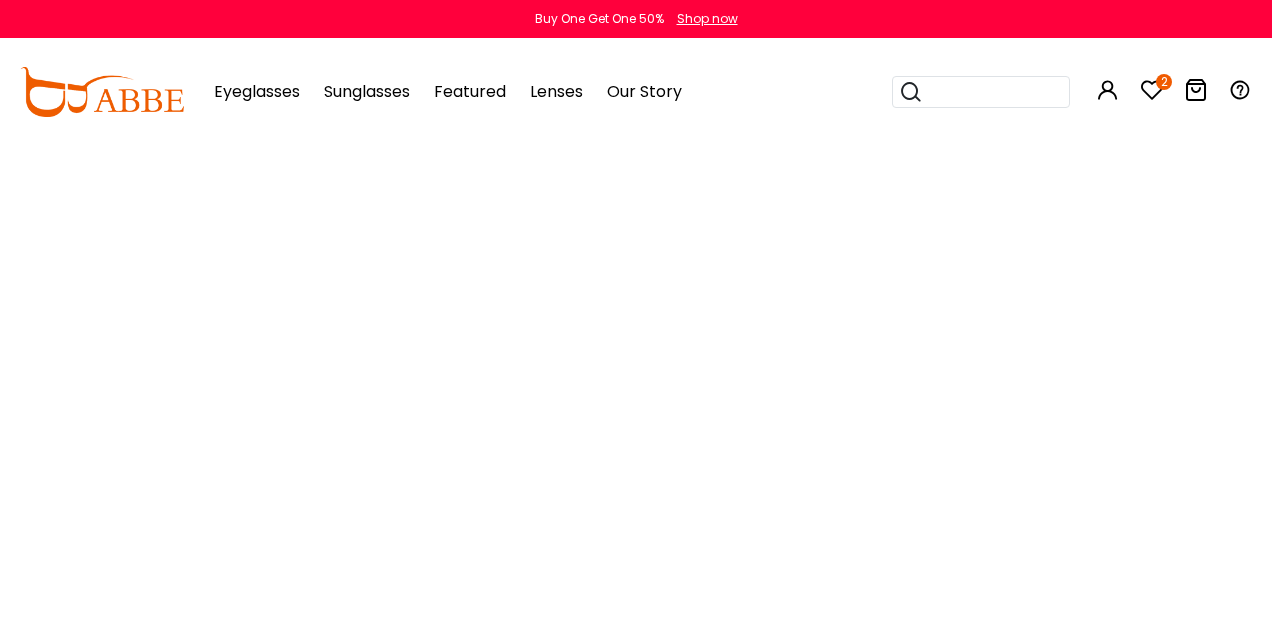 scroll, scrollTop: 0, scrollLeft: 0, axis: both 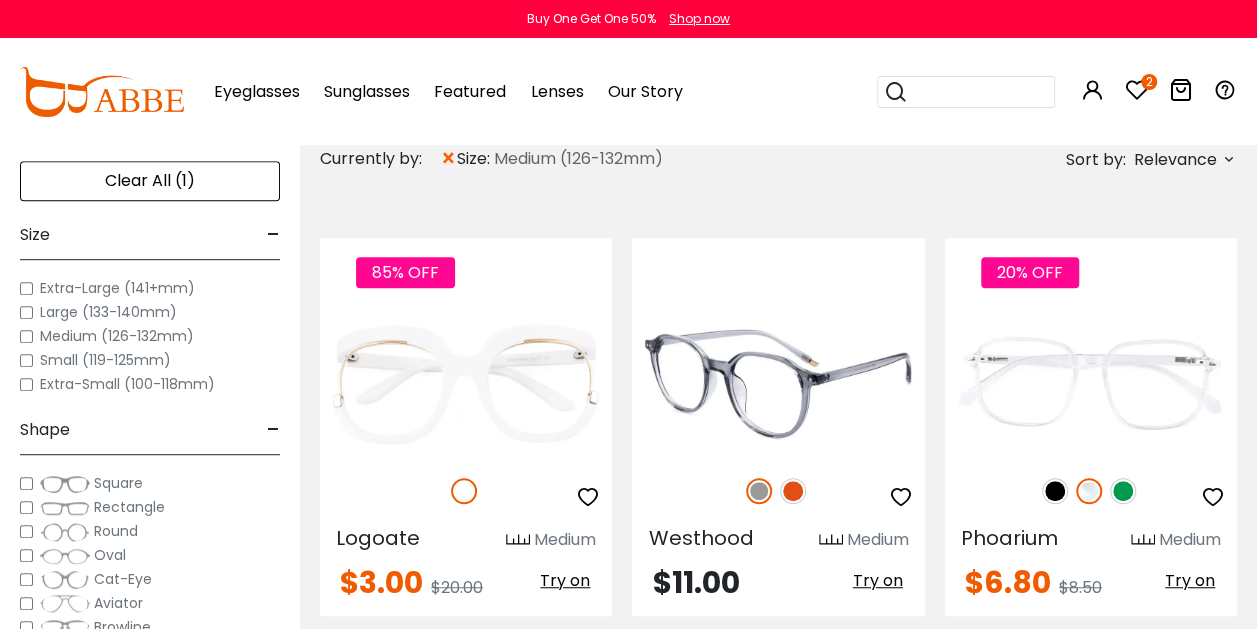 click at bounding box center (793, 491) 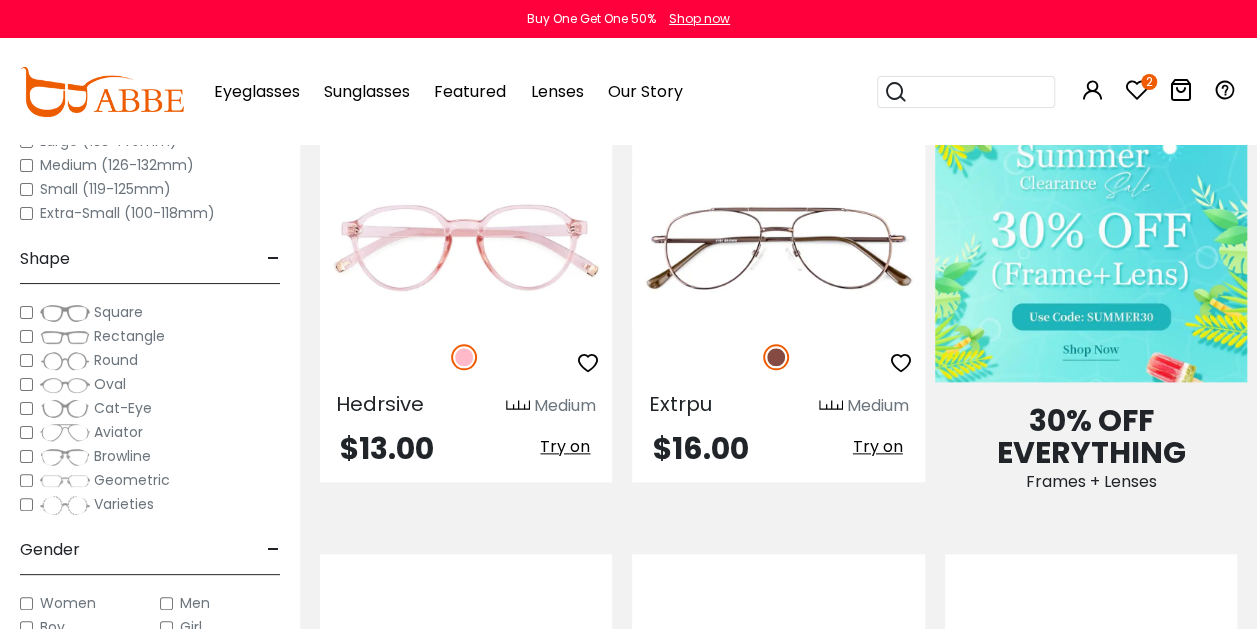 scroll, scrollTop: 1000, scrollLeft: 0, axis: vertical 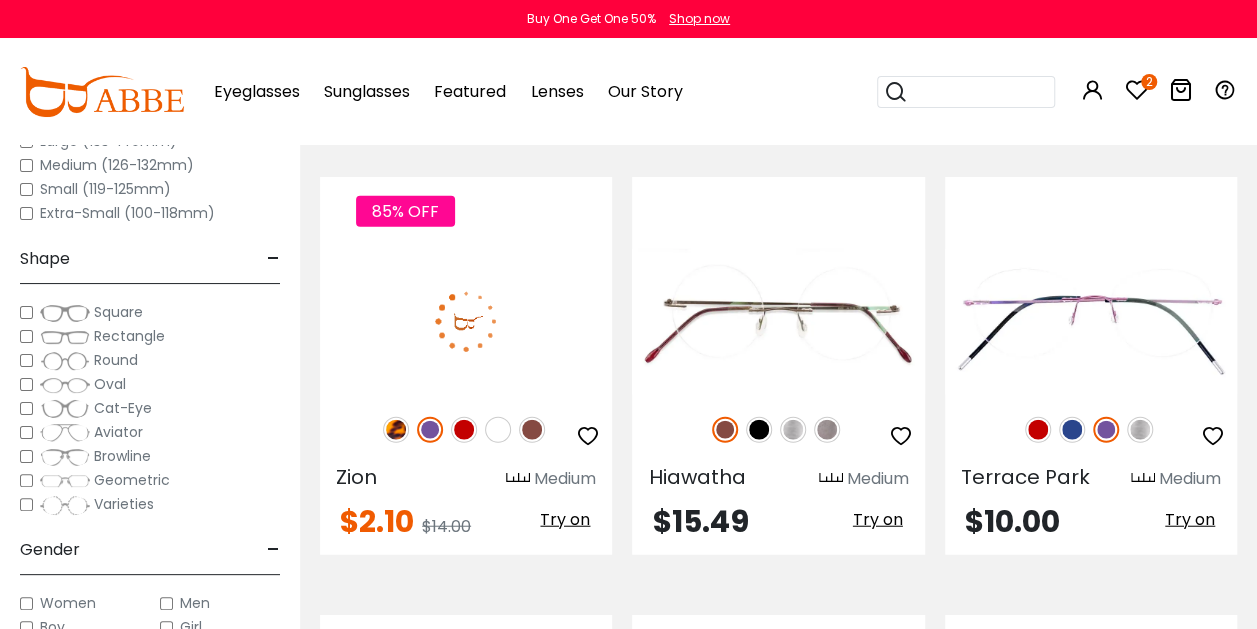 click at bounding box center [464, 430] 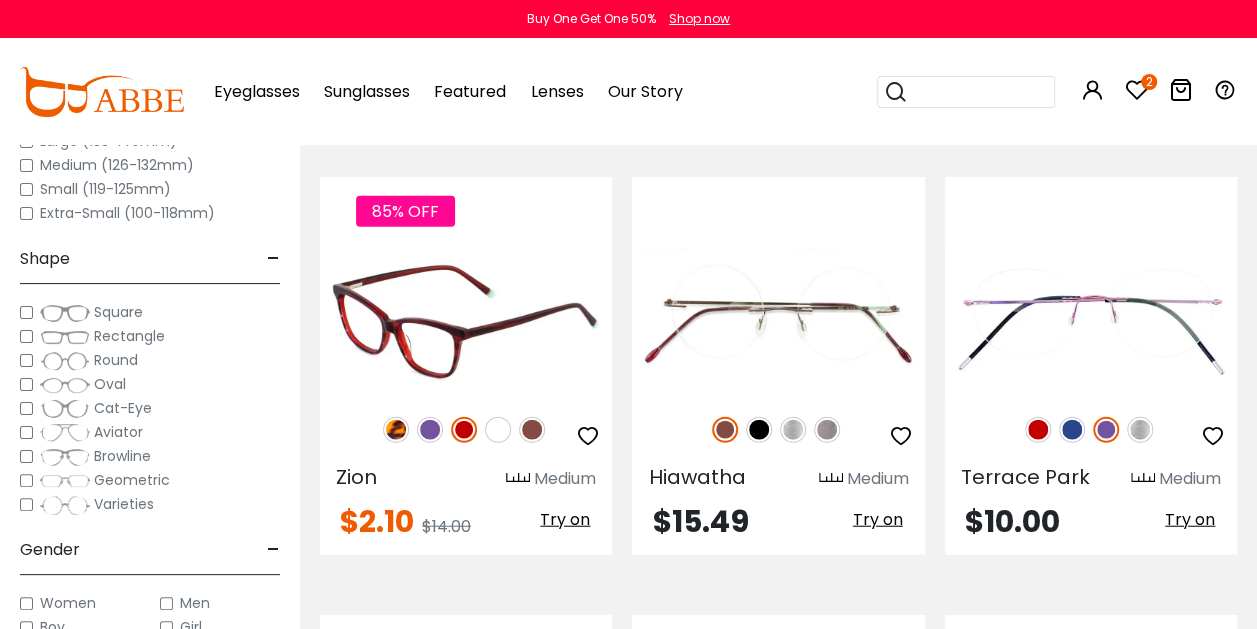 click at bounding box center (396, 430) 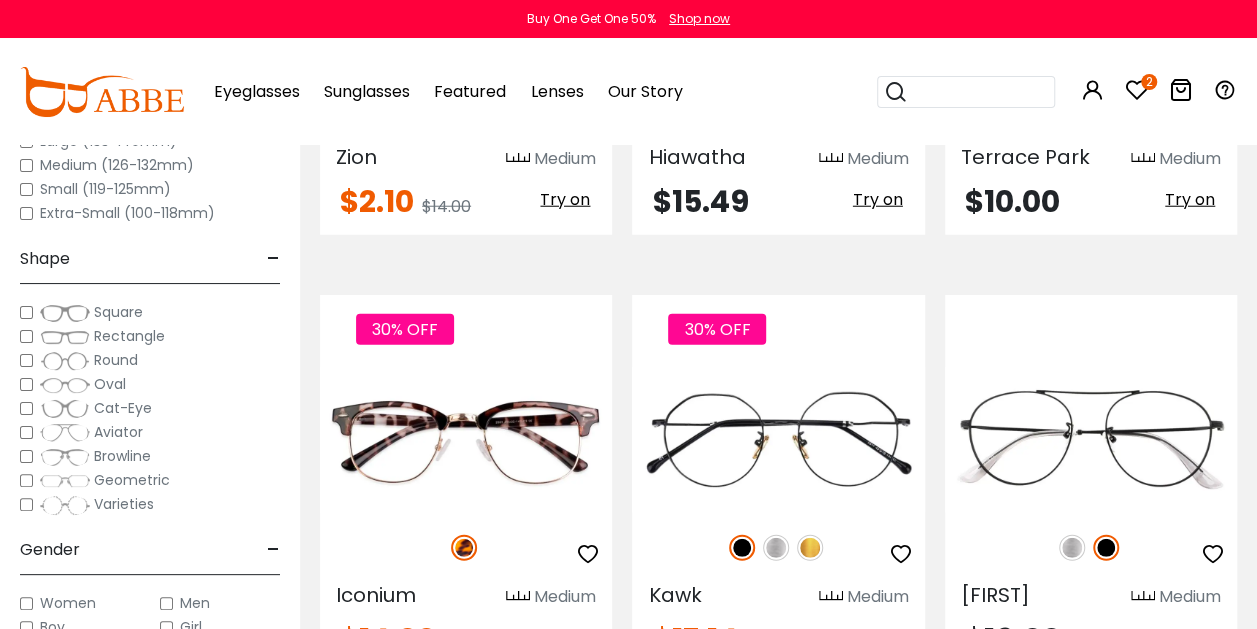 scroll, scrollTop: 2546, scrollLeft: 0, axis: vertical 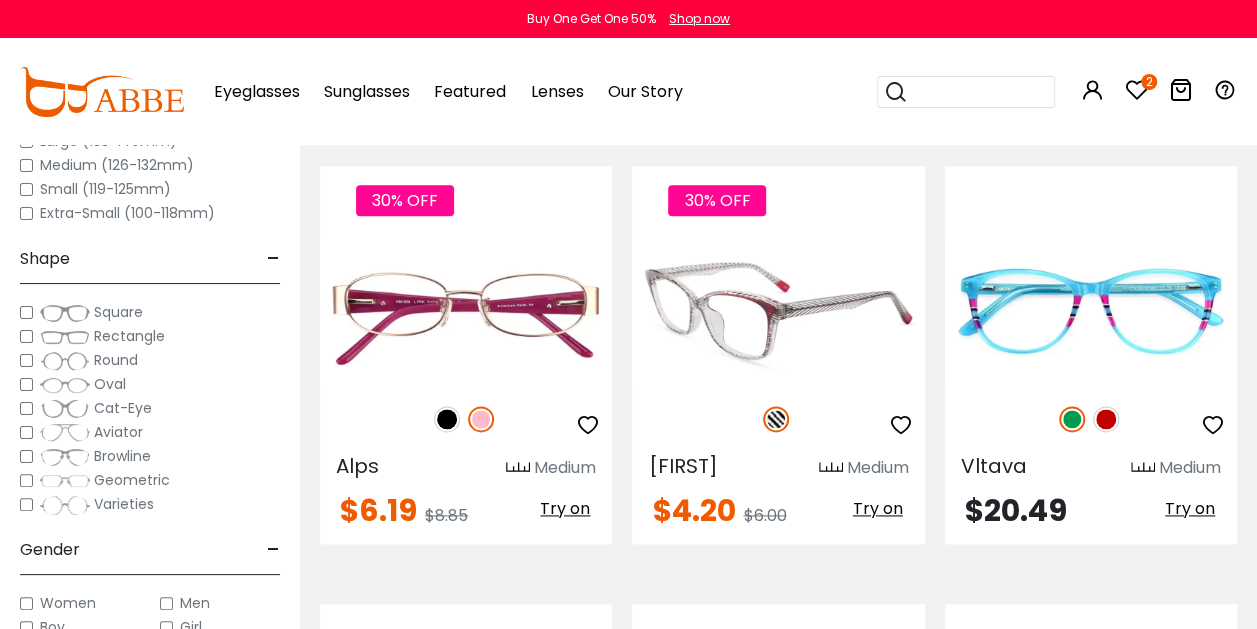 click on "Try on" at bounding box center (878, 508) 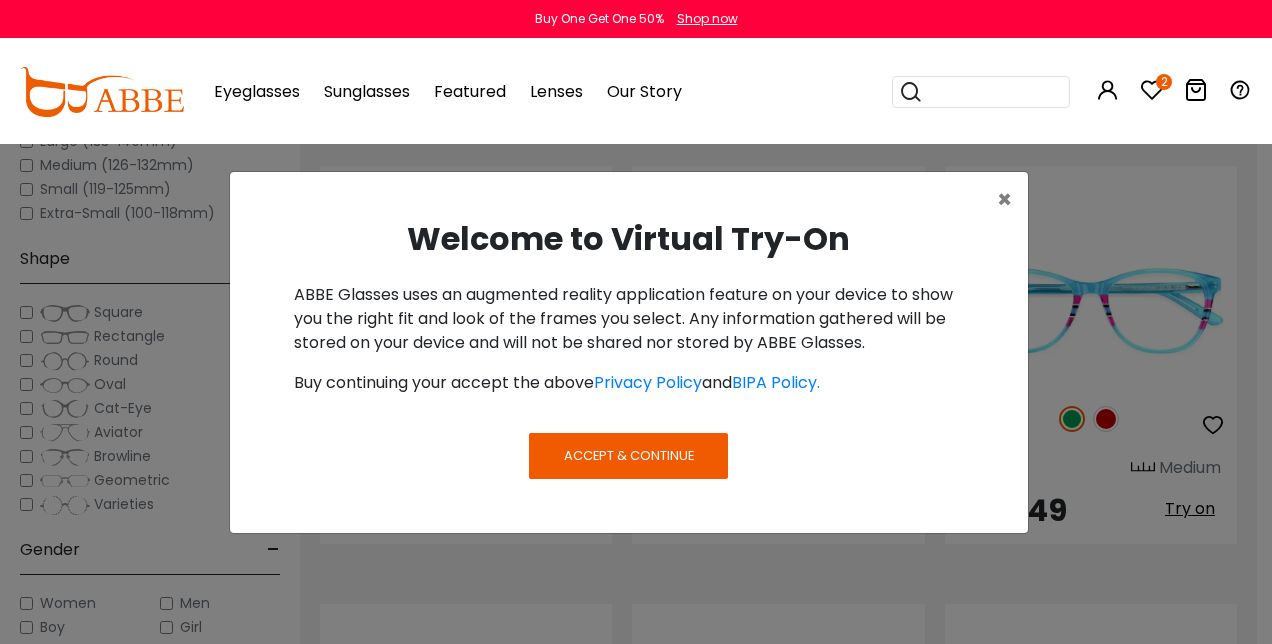 click on "Accept & Continue" at bounding box center [628, 456] 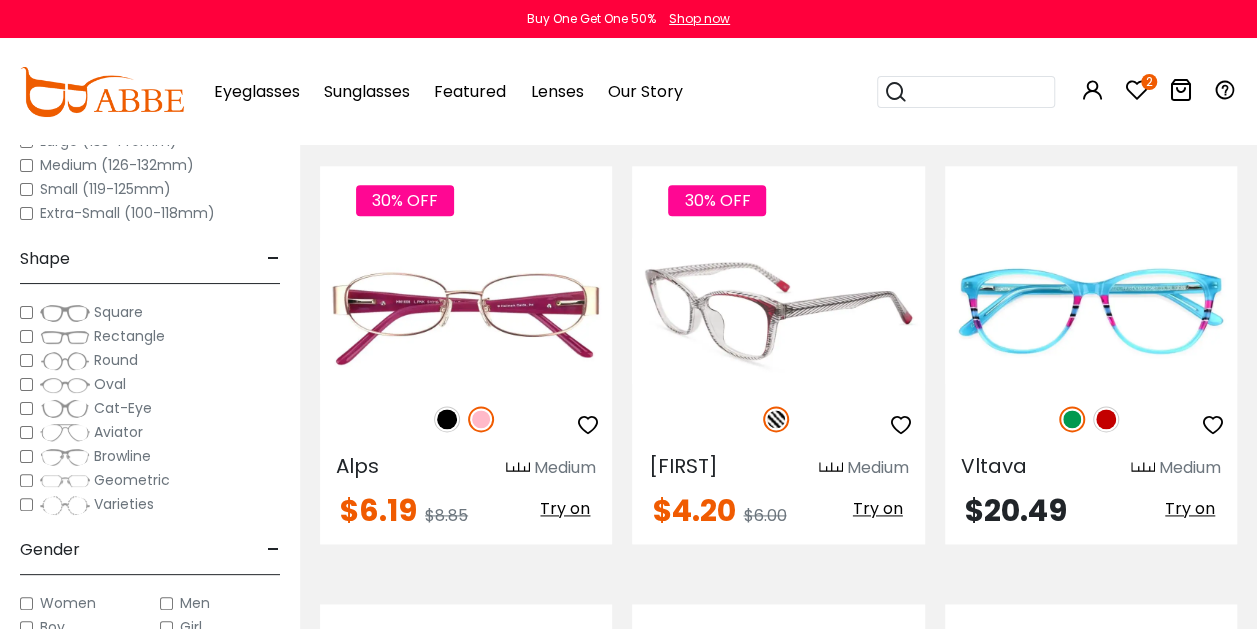 click on "Try on" at bounding box center (878, 508) 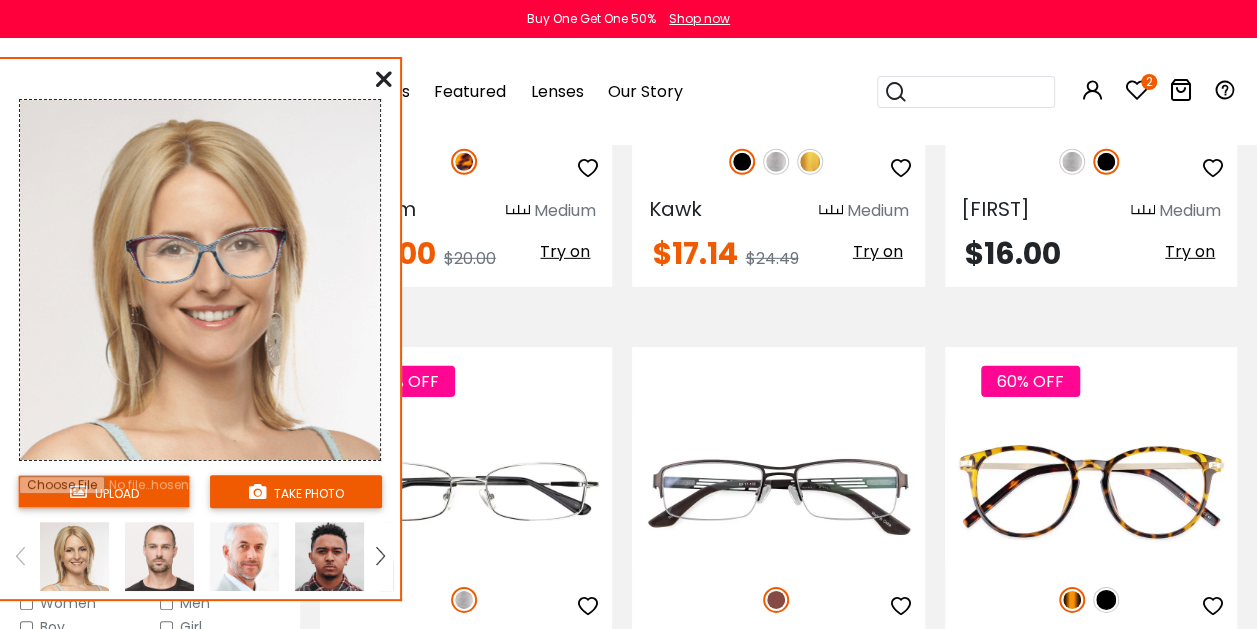 scroll, scrollTop: 2904, scrollLeft: 0, axis: vertical 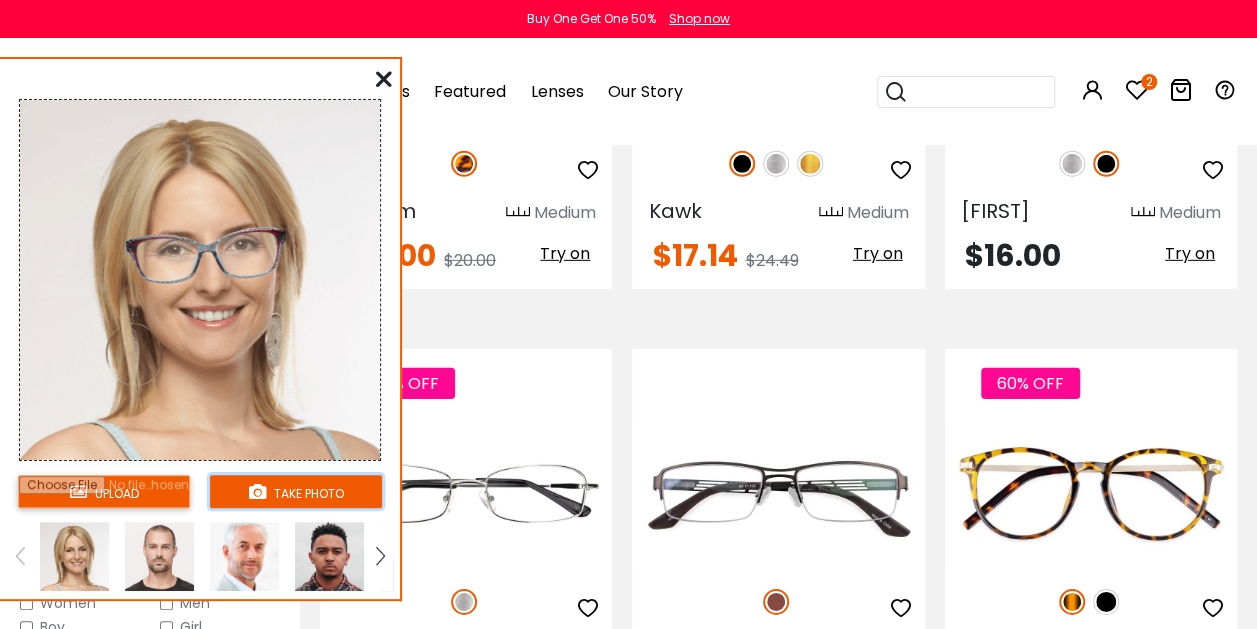 click on "take photo" at bounding box center (296, 491) 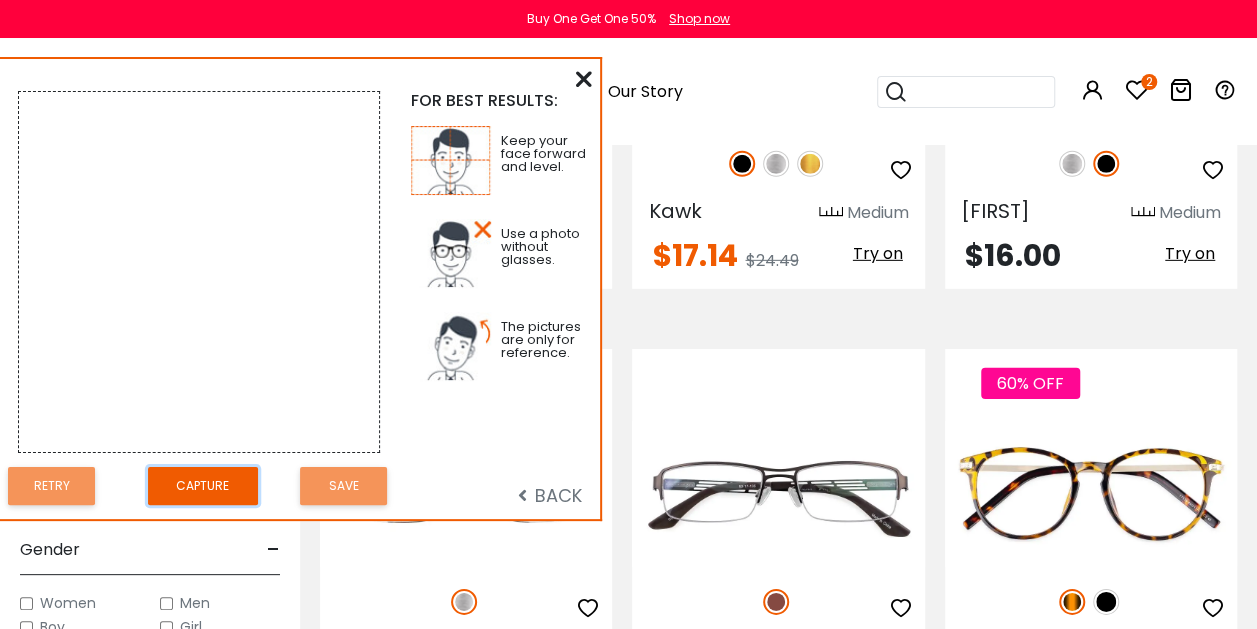 click on "Capture" at bounding box center (203, 486) 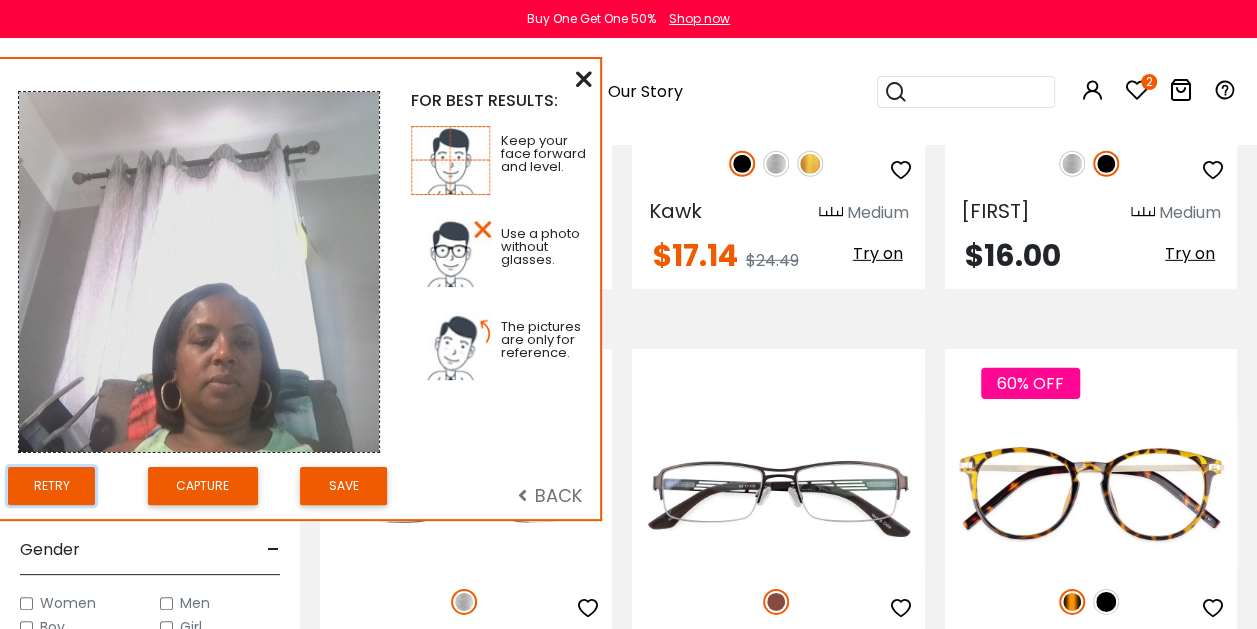 click on "Retry" at bounding box center (51, 486) 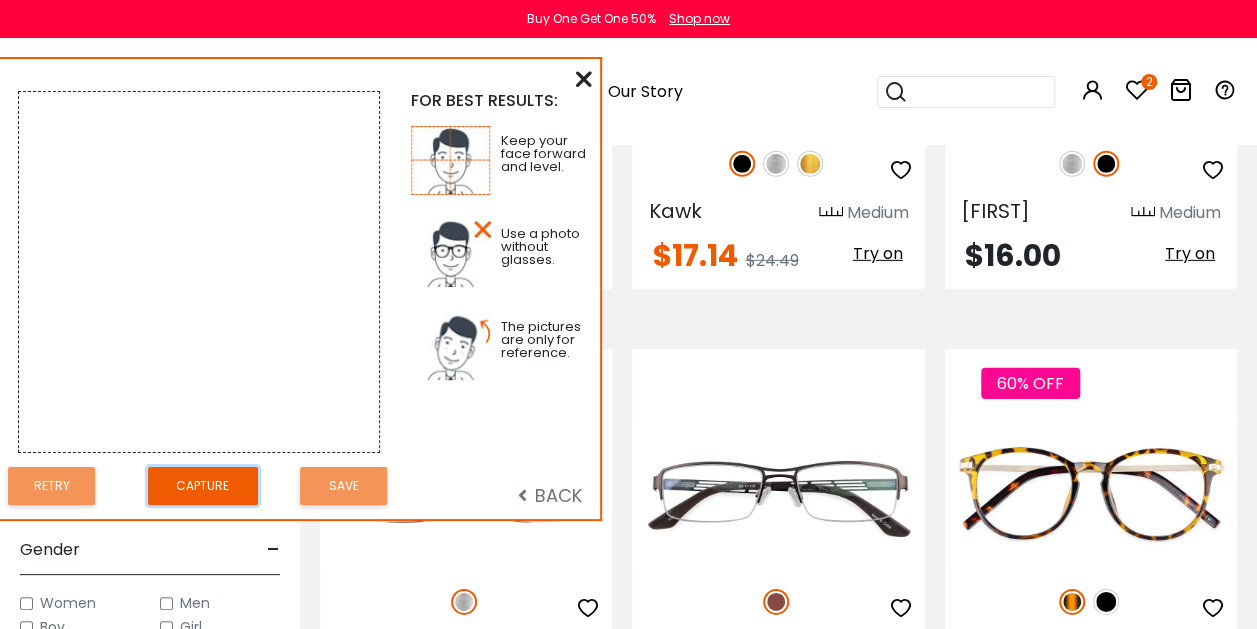 click on "Capture" at bounding box center (203, 486) 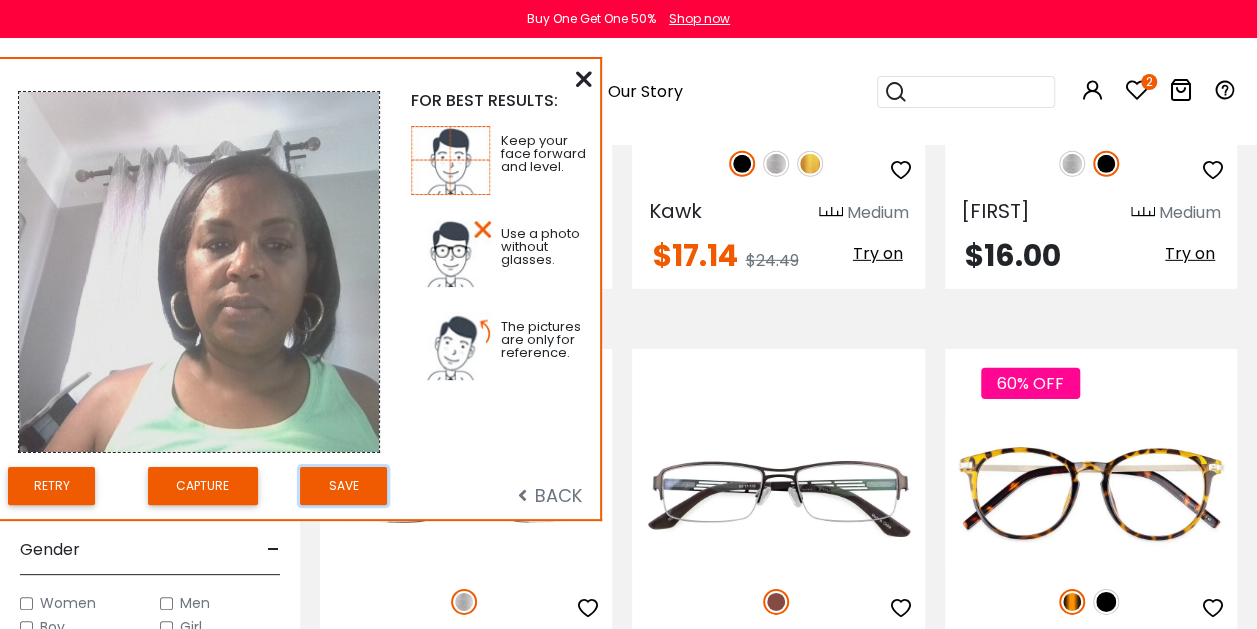 click on "Save" at bounding box center (343, 486) 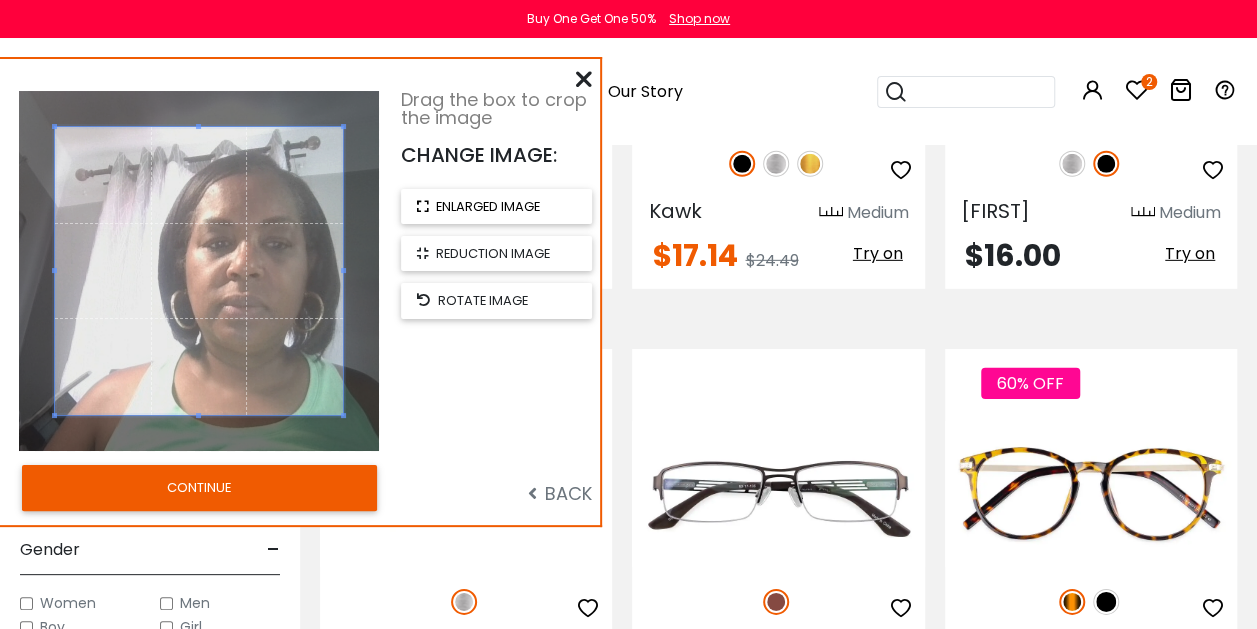 click on "enlarged image" at bounding box center (496, 206) 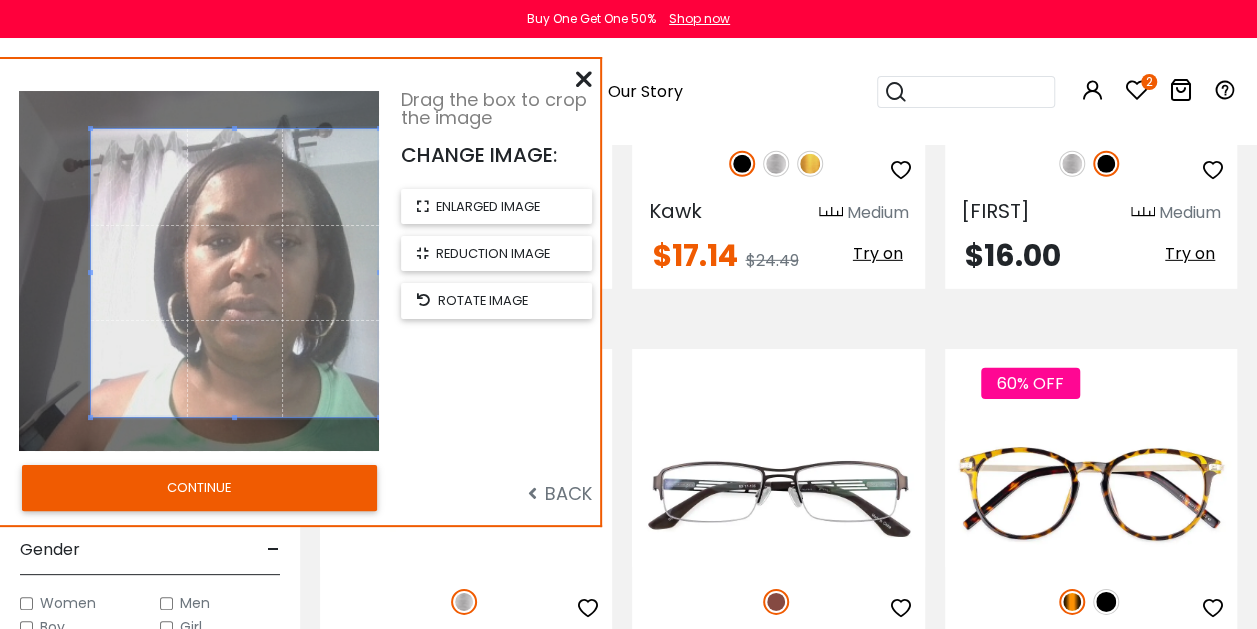 drag, startPoint x: 267, startPoint y: 266, endPoint x: 323, endPoint y: 268, distance: 56.0357 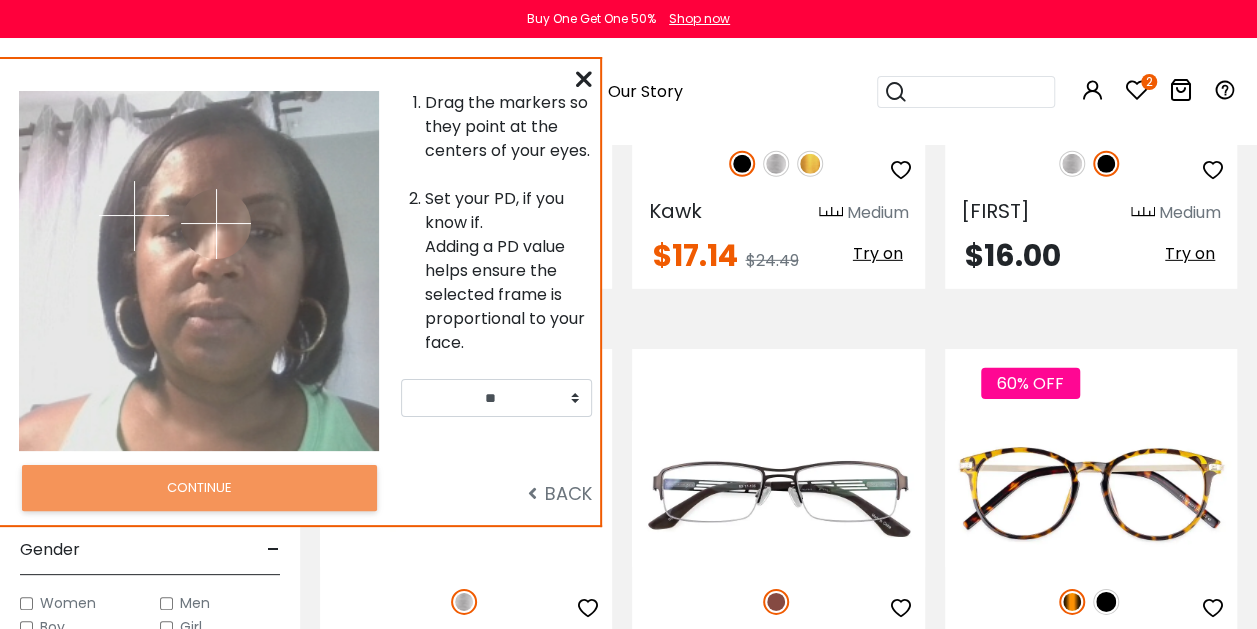 drag, startPoint x: 234, startPoint y: 211, endPoint x: 216, endPoint y: 224, distance: 22.203604 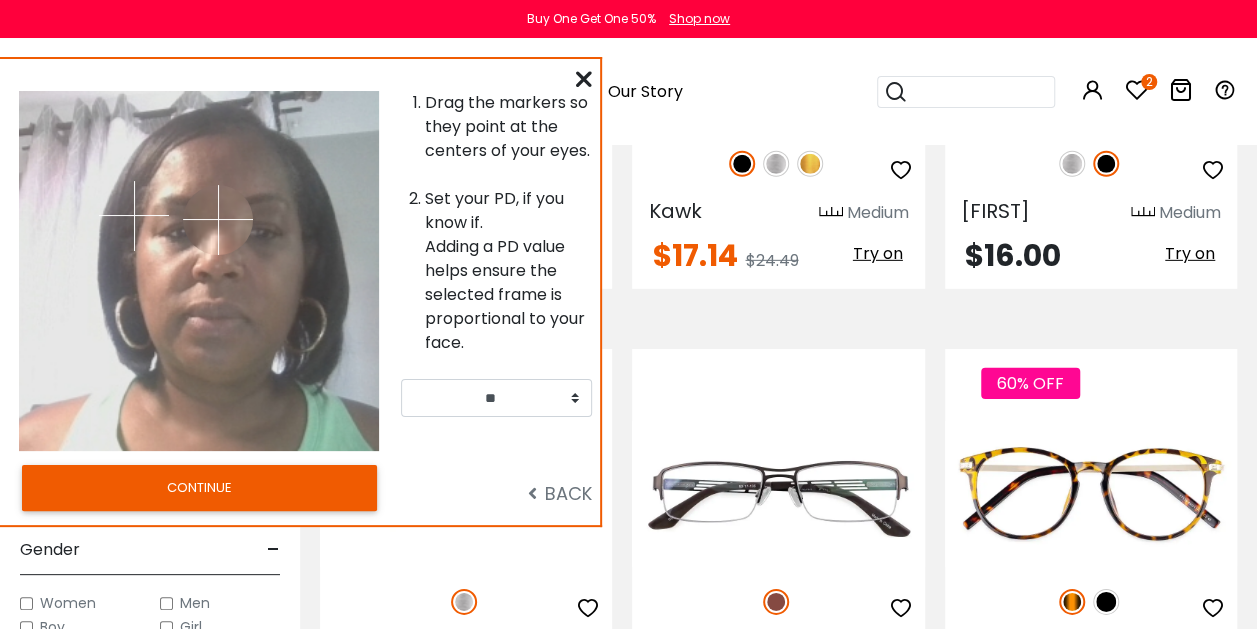 click at bounding box center (218, 220) 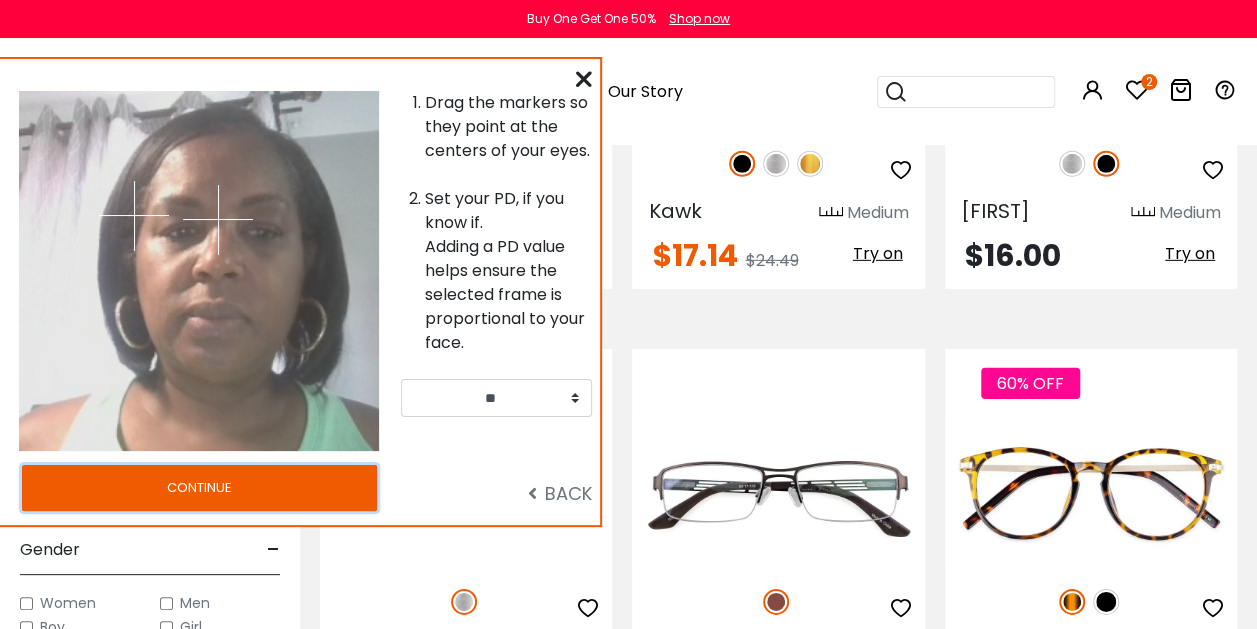click on "CONTINUE" at bounding box center [199, 488] 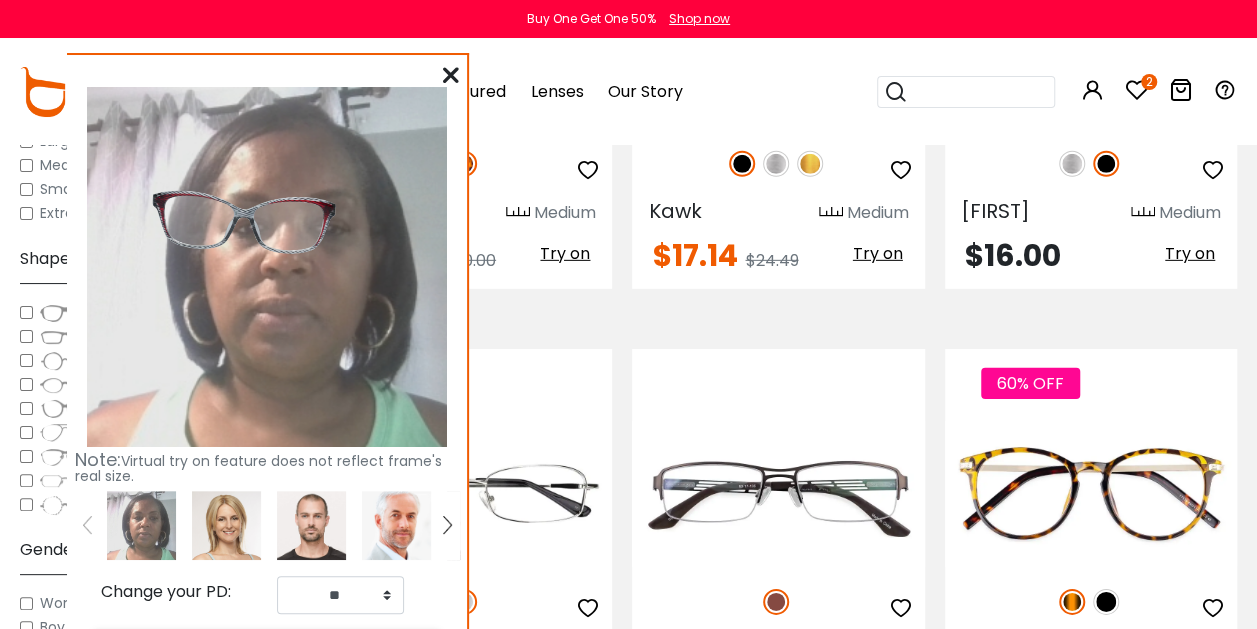 drag, startPoint x: 204, startPoint y: 241, endPoint x: 278, endPoint y: 242, distance: 74.00676 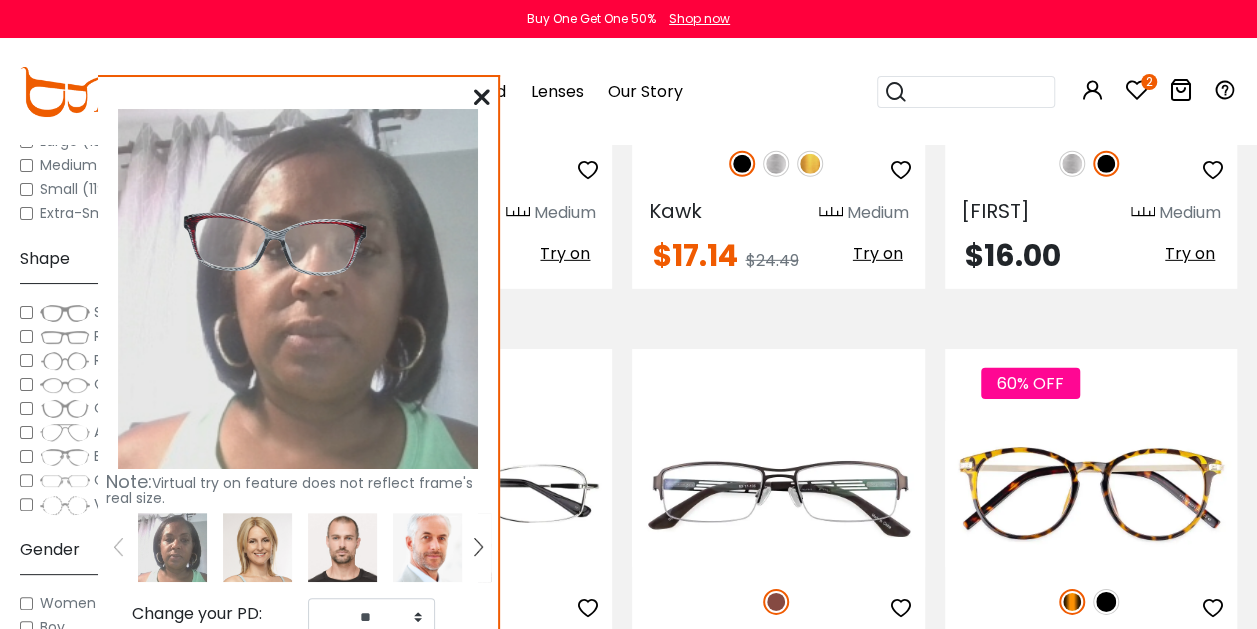 drag, startPoint x: 198, startPoint y: 218, endPoint x: 214, endPoint y: 234, distance: 22.627417 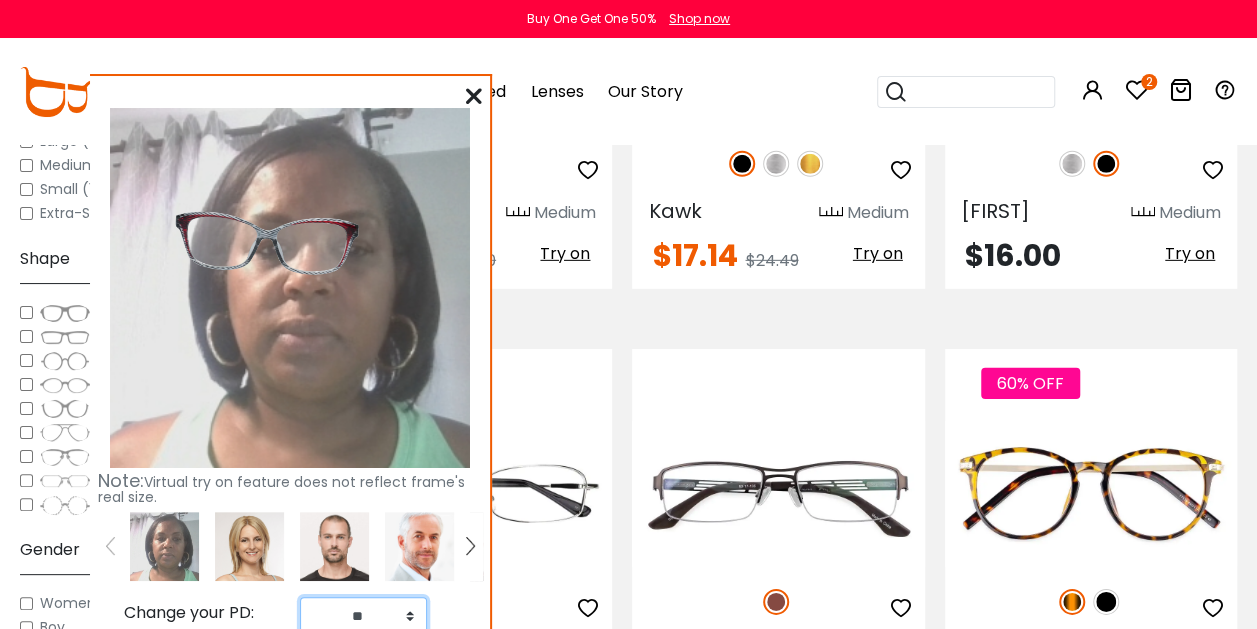 click on "** ** ** ** ** ** ** ** ** ** ** ** ** ** ** ** ** ** ** ** ** ** ** ** ** ** ** ** ** ** ** ** ** **" at bounding box center [363, 616] 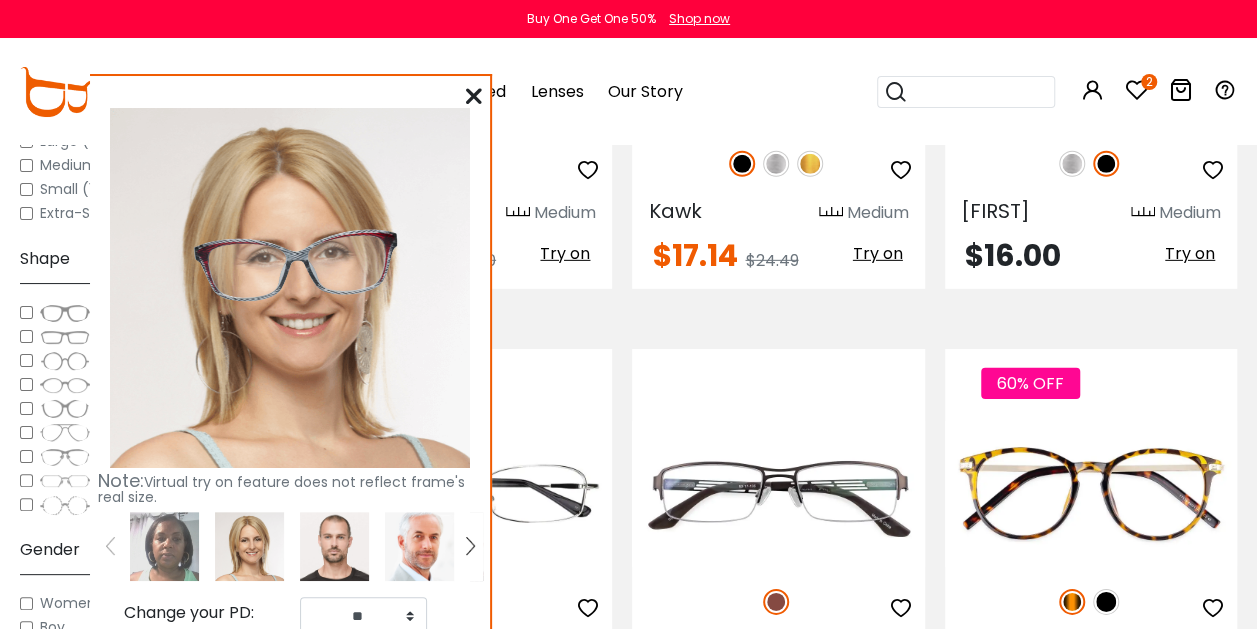 click at bounding box center (164, 546) 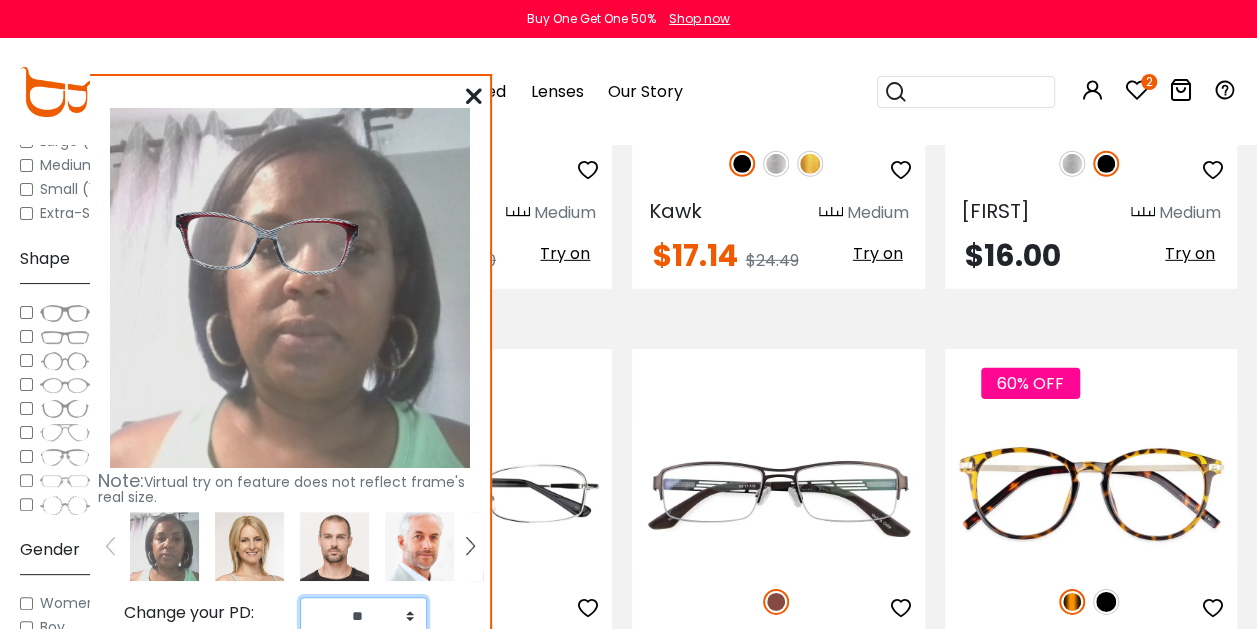 click on "** ** ** ** ** ** ** ** ** ** ** ** ** ** ** ** ** ** ** ** ** ** ** ** ** ** ** ** ** ** ** ** ** **" at bounding box center [363, 616] 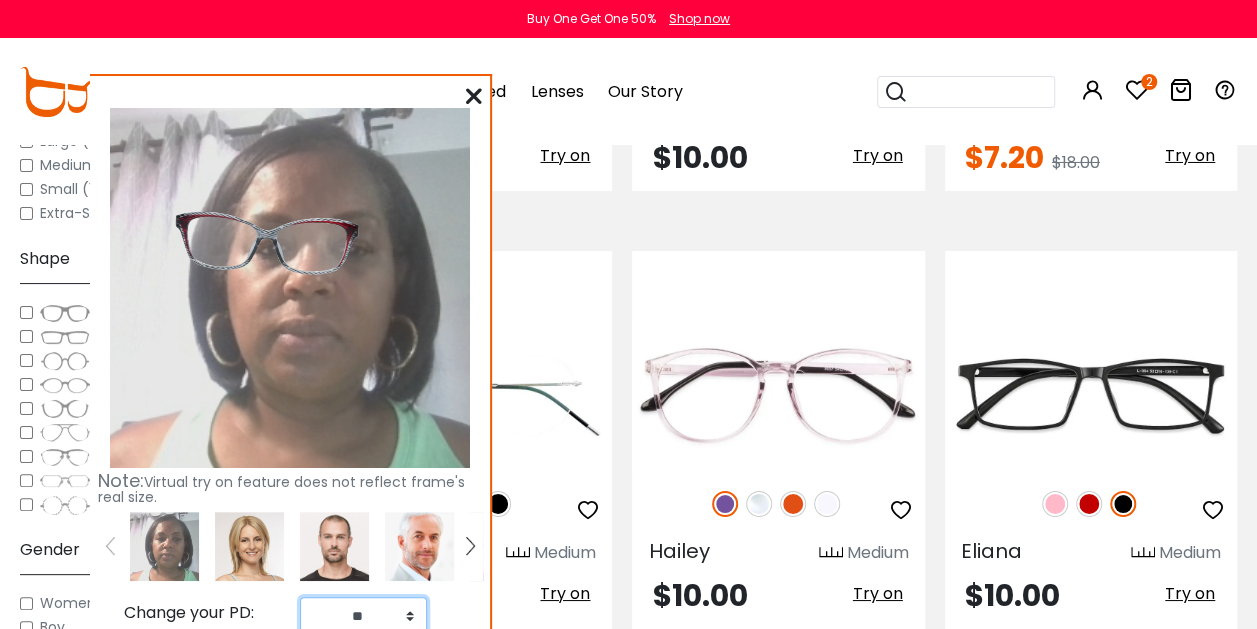 scroll, scrollTop: 3452, scrollLeft: 0, axis: vertical 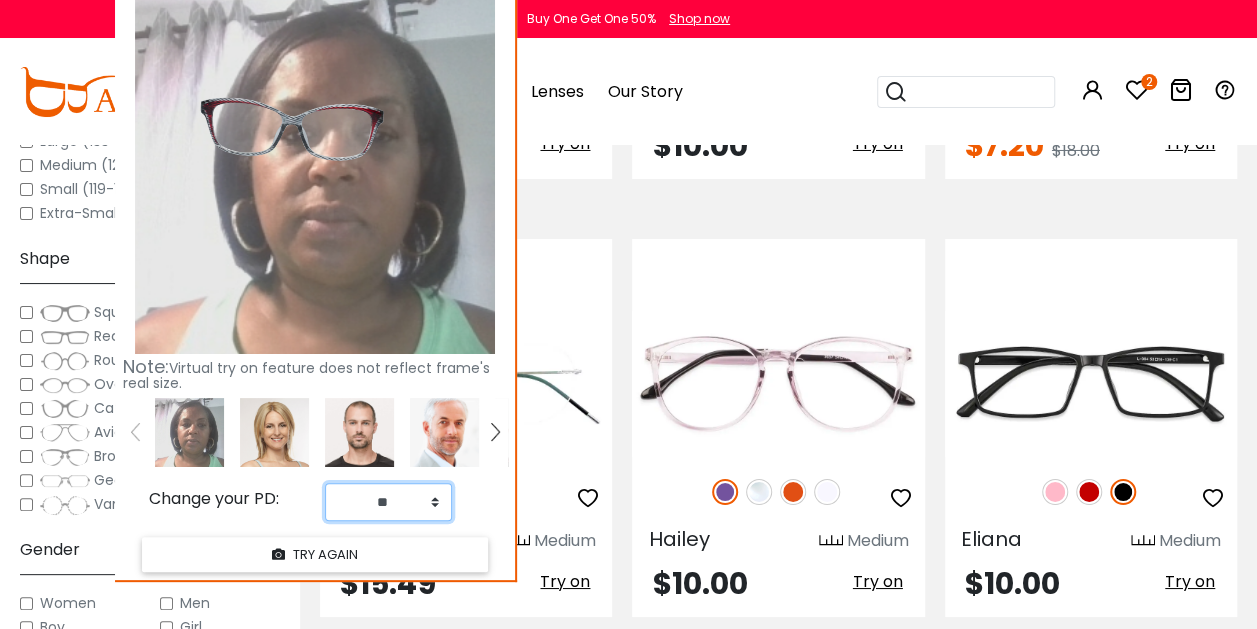 drag, startPoint x: 356, startPoint y: 78, endPoint x: 381, endPoint y: -44, distance: 124.53513 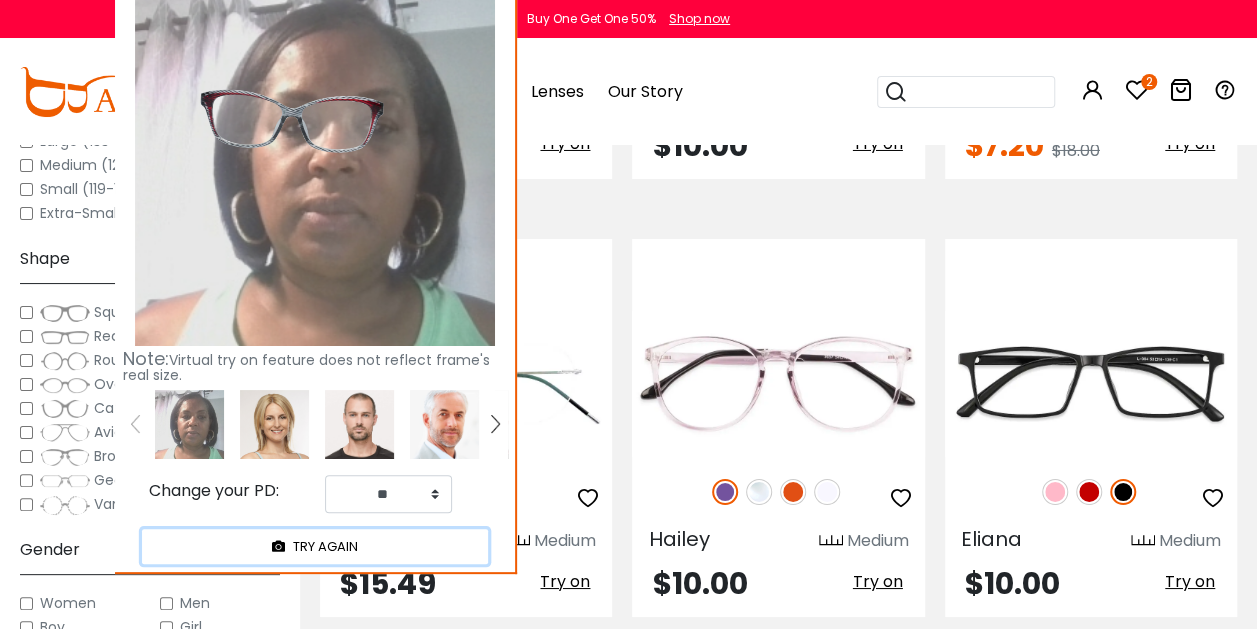 click on "TRY AGAIN" at bounding box center [315, 546] 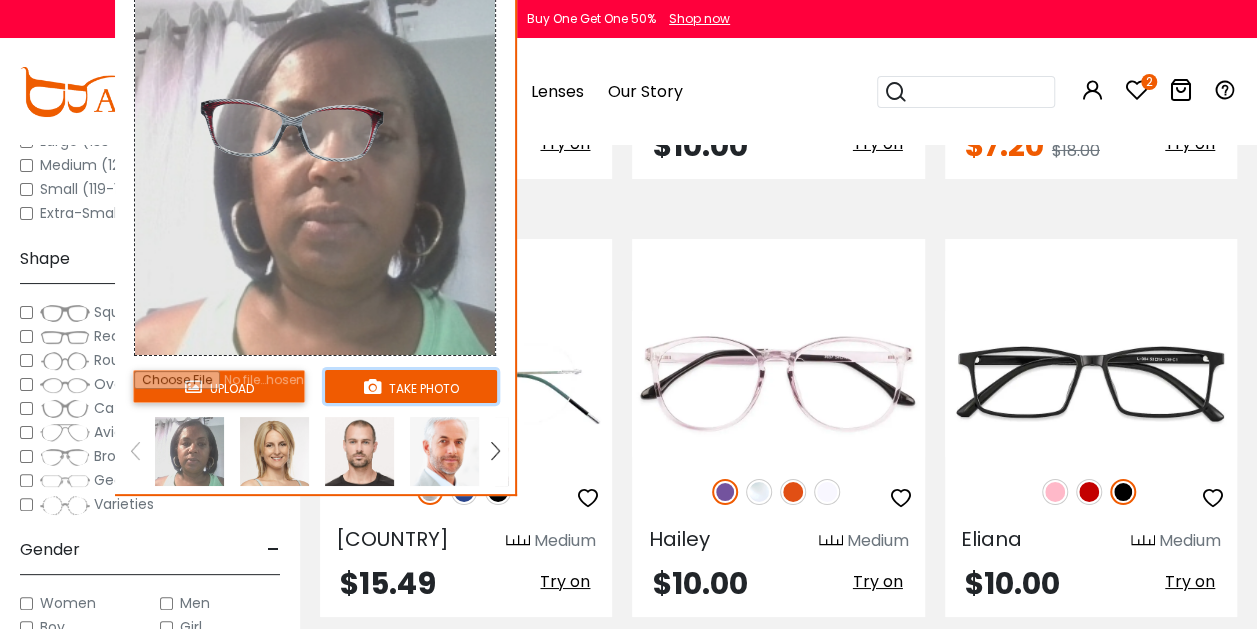click on "take photo" at bounding box center [411, 386] 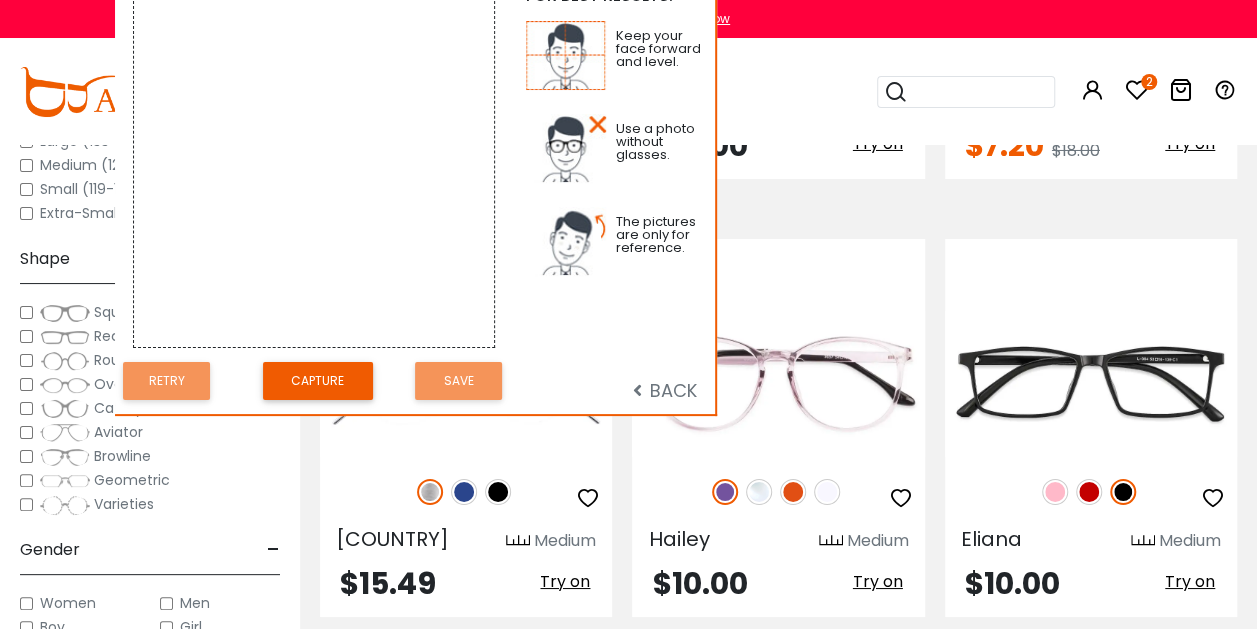 click on "Capture" at bounding box center (318, 381) 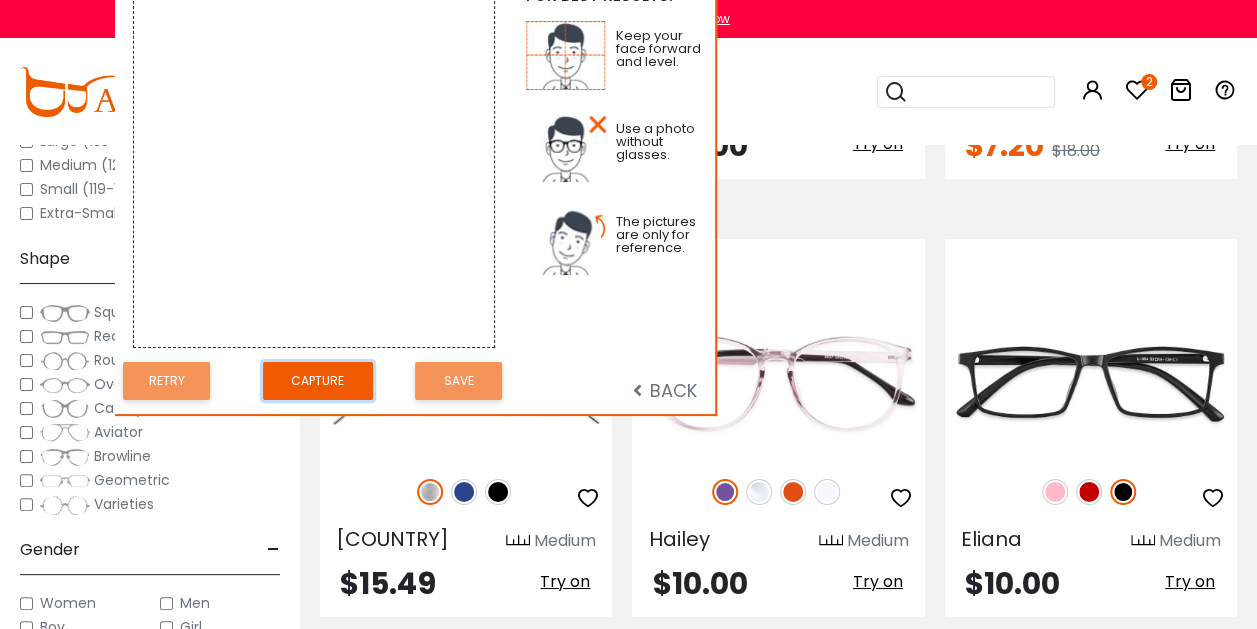 click on "Capture" at bounding box center (318, 381) 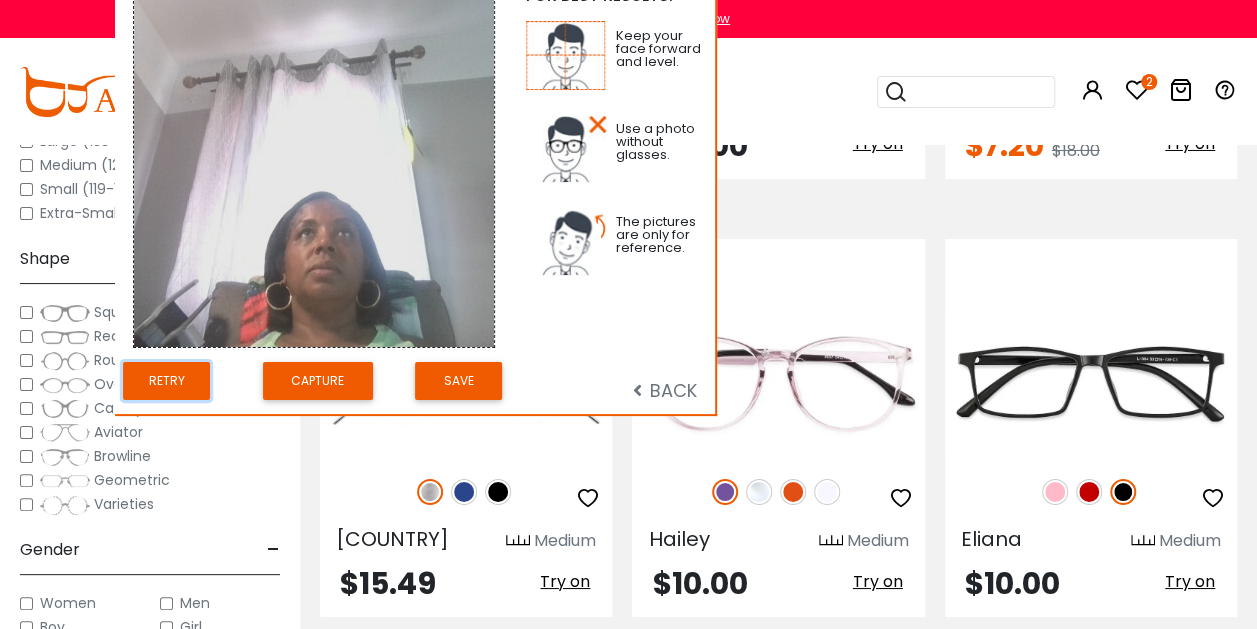 click on "Retry" at bounding box center (166, 381) 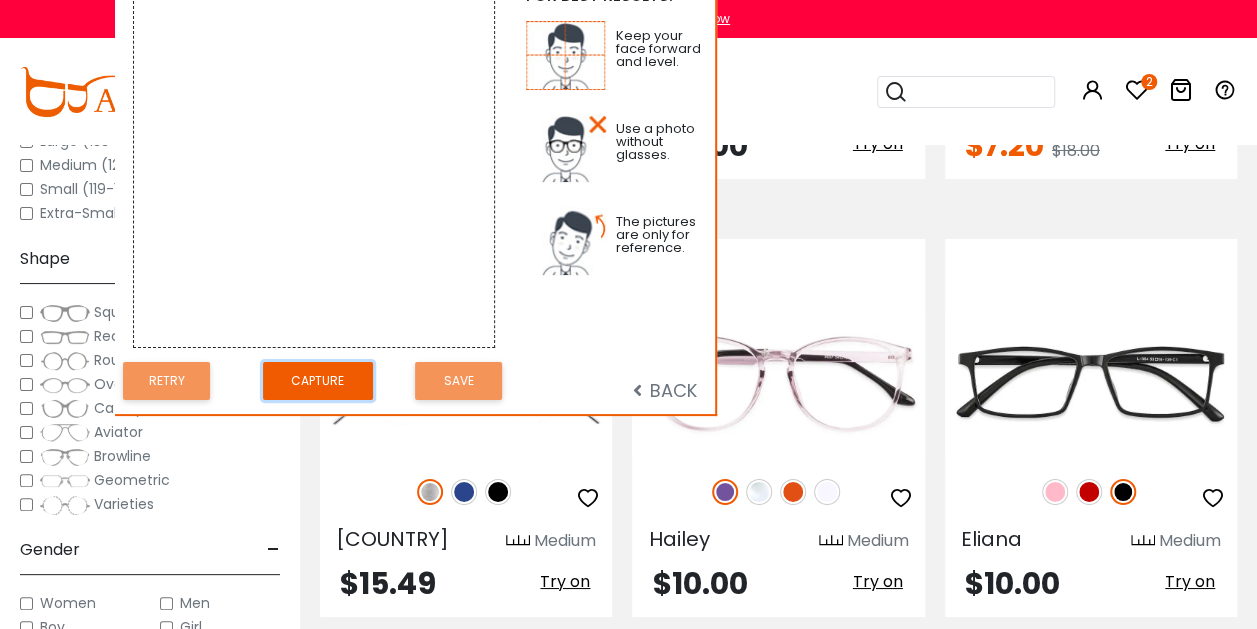 click on "Capture" at bounding box center [318, 381] 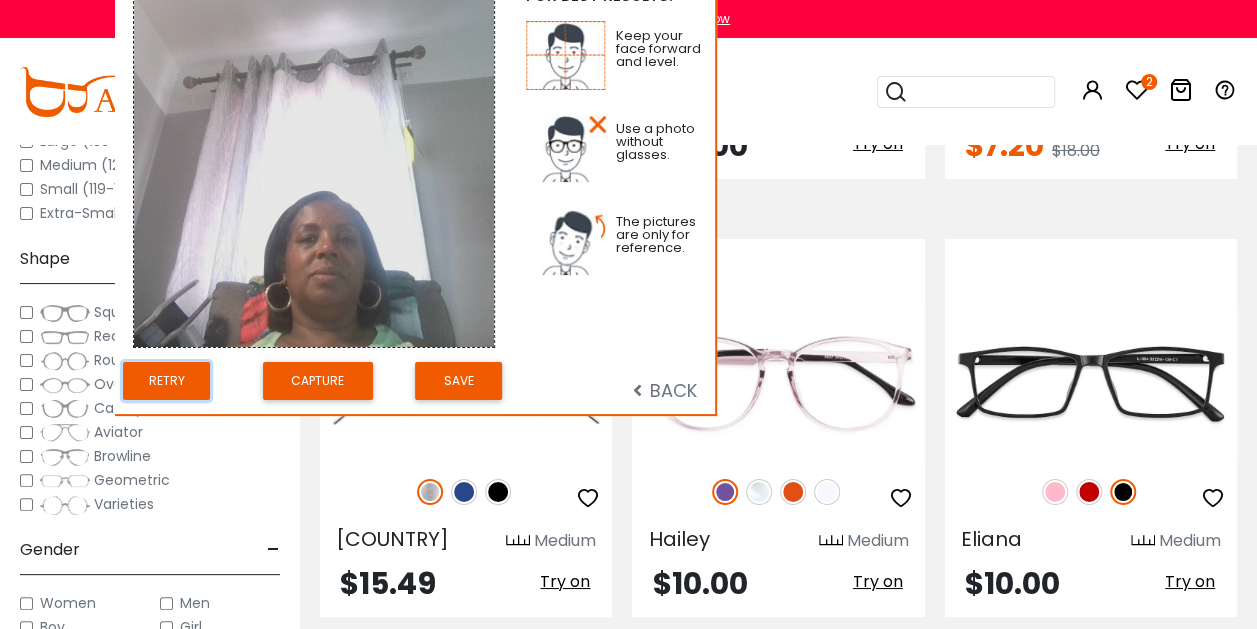 click on "Retry" at bounding box center (166, 381) 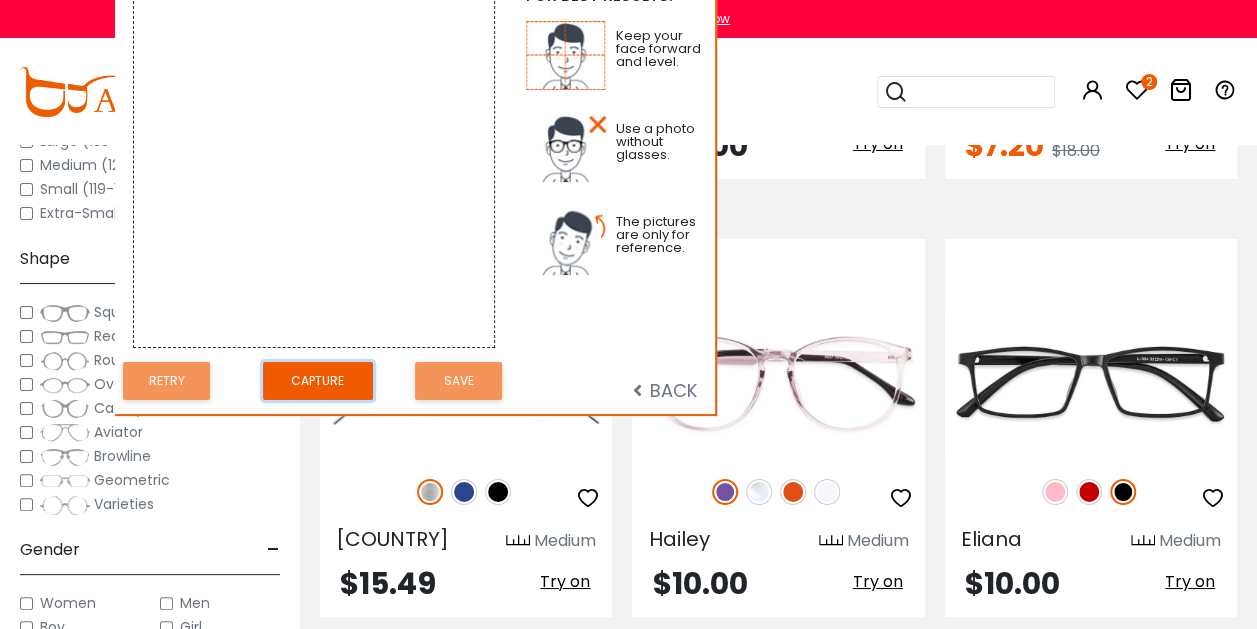 click on "Capture" at bounding box center [318, 381] 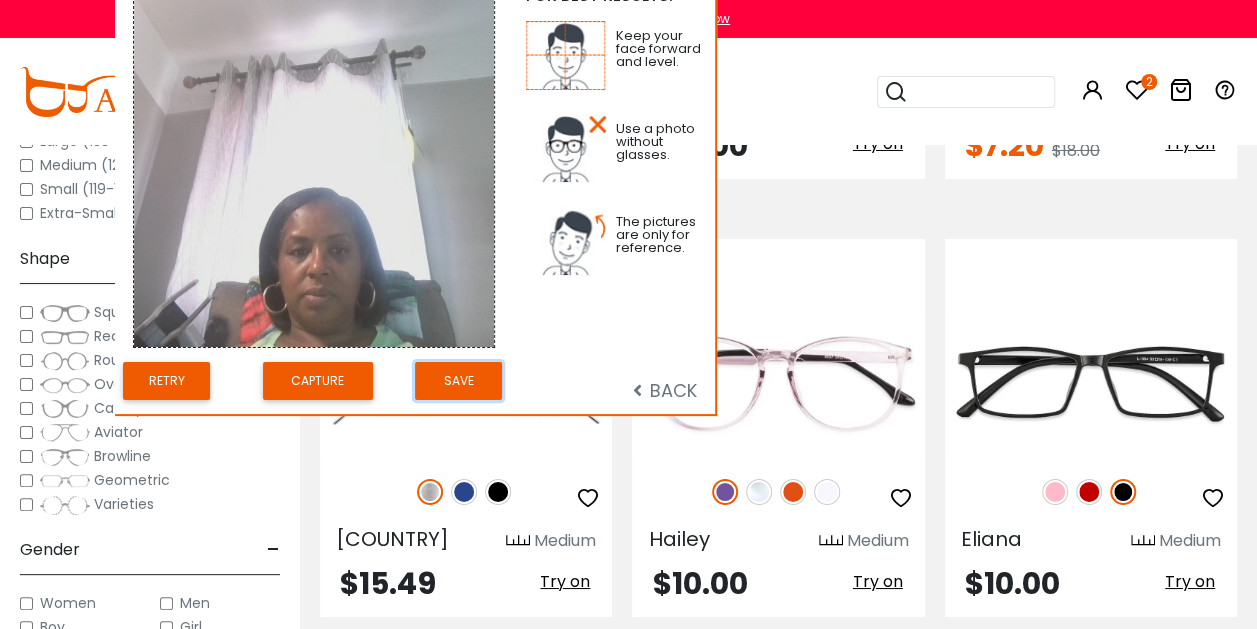 click on "Save" at bounding box center [458, 381] 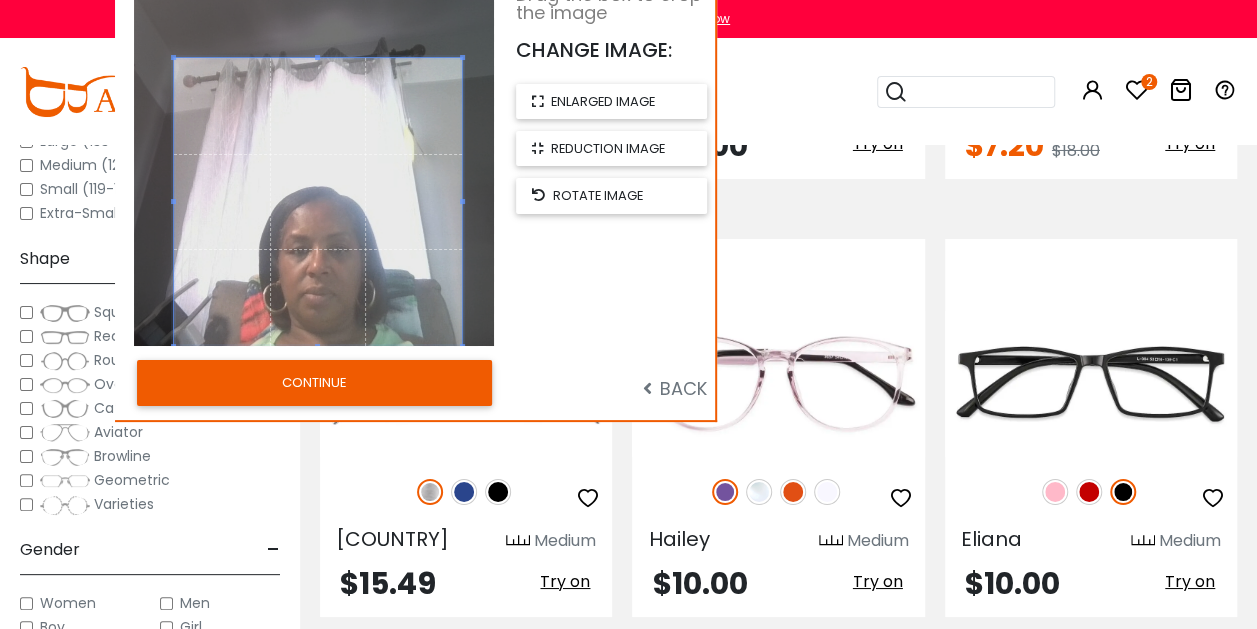drag, startPoint x: 350, startPoint y: 249, endPoint x: 354, endPoint y: 310, distance: 61.13101 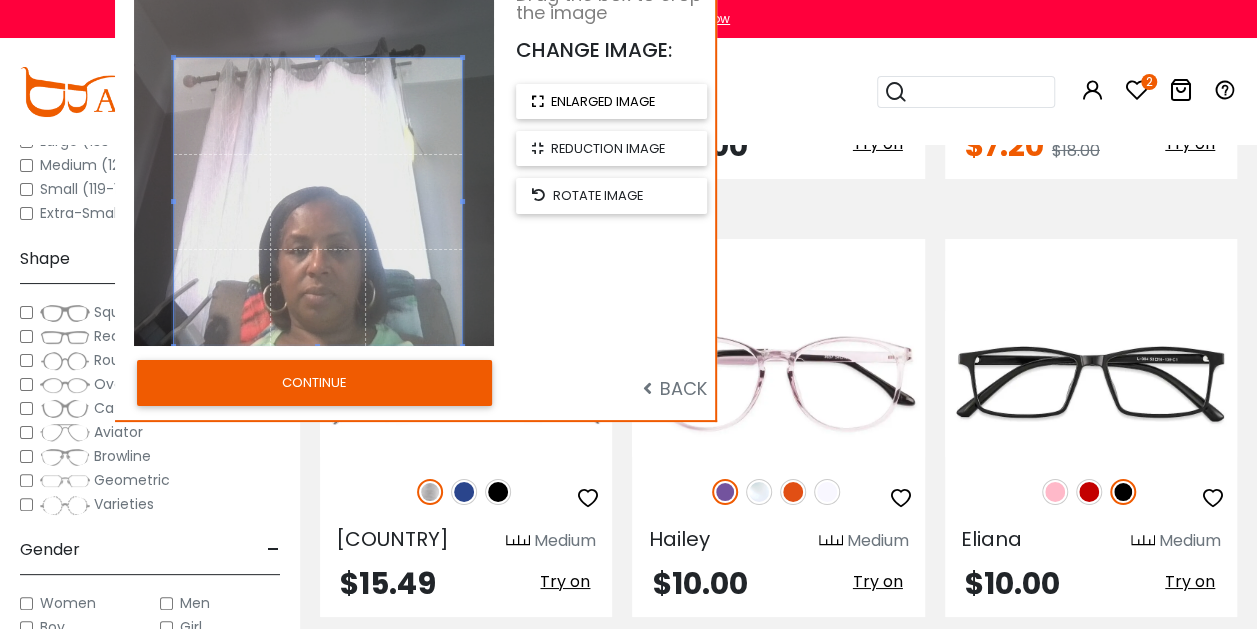 click on "enlarged image" at bounding box center [603, 101] 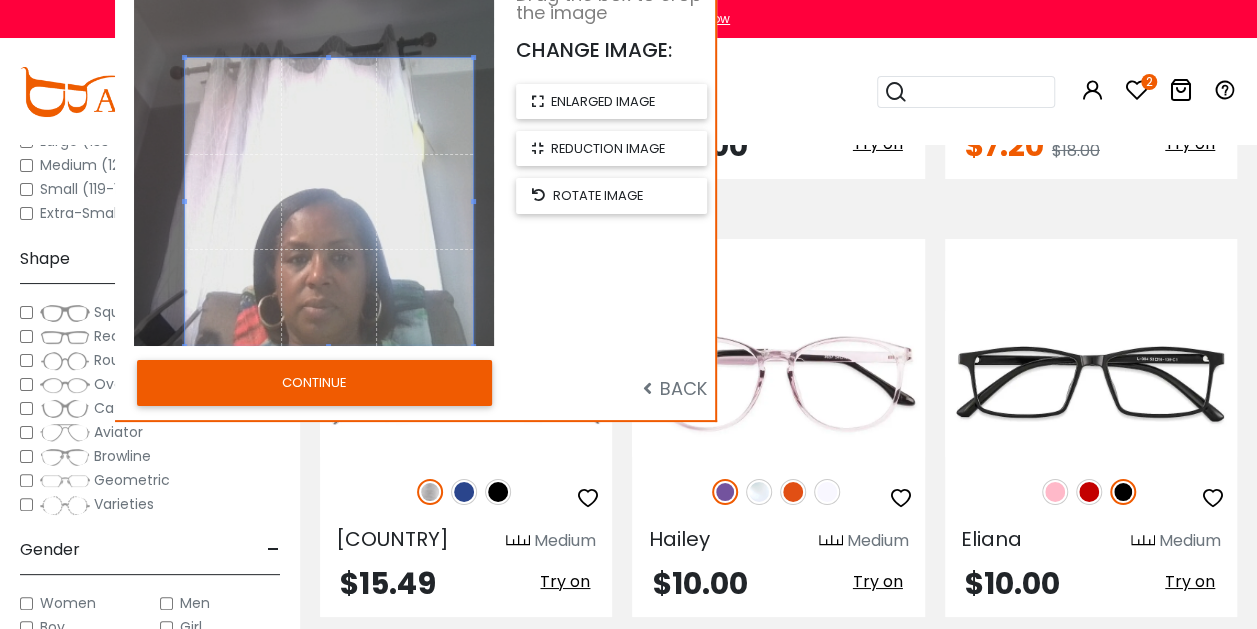 drag, startPoint x: 322, startPoint y: 246, endPoint x: 333, endPoint y: 289, distance: 44.38468 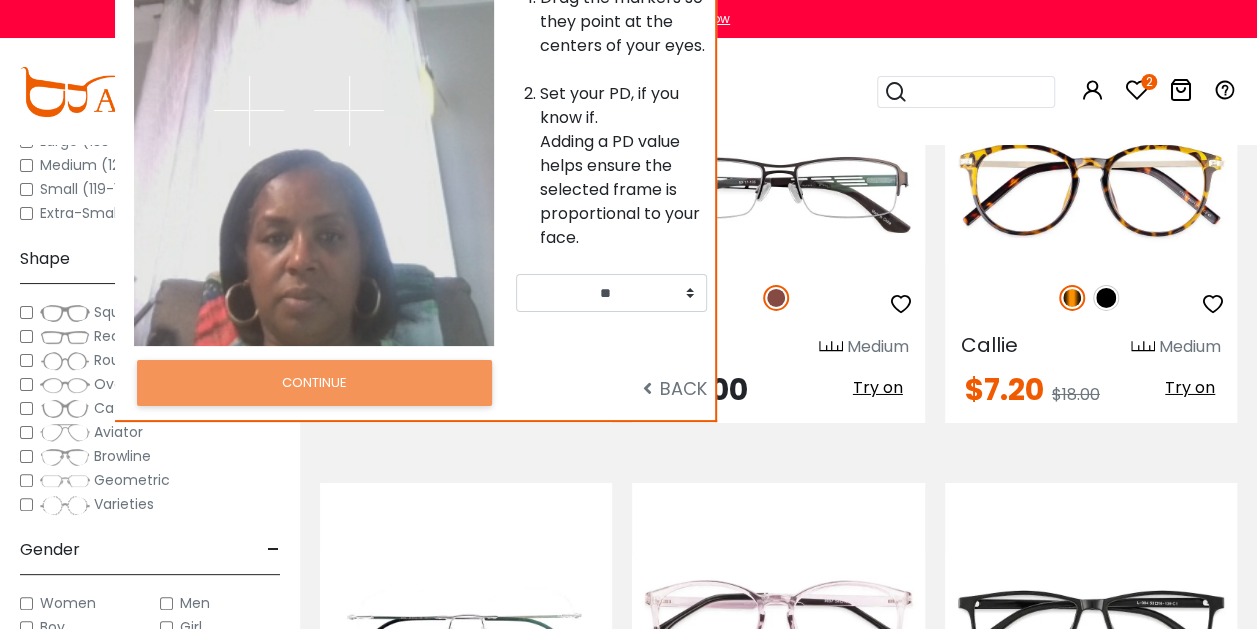 scroll, scrollTop: 3172, scrollLeft: 0, axis: vertical 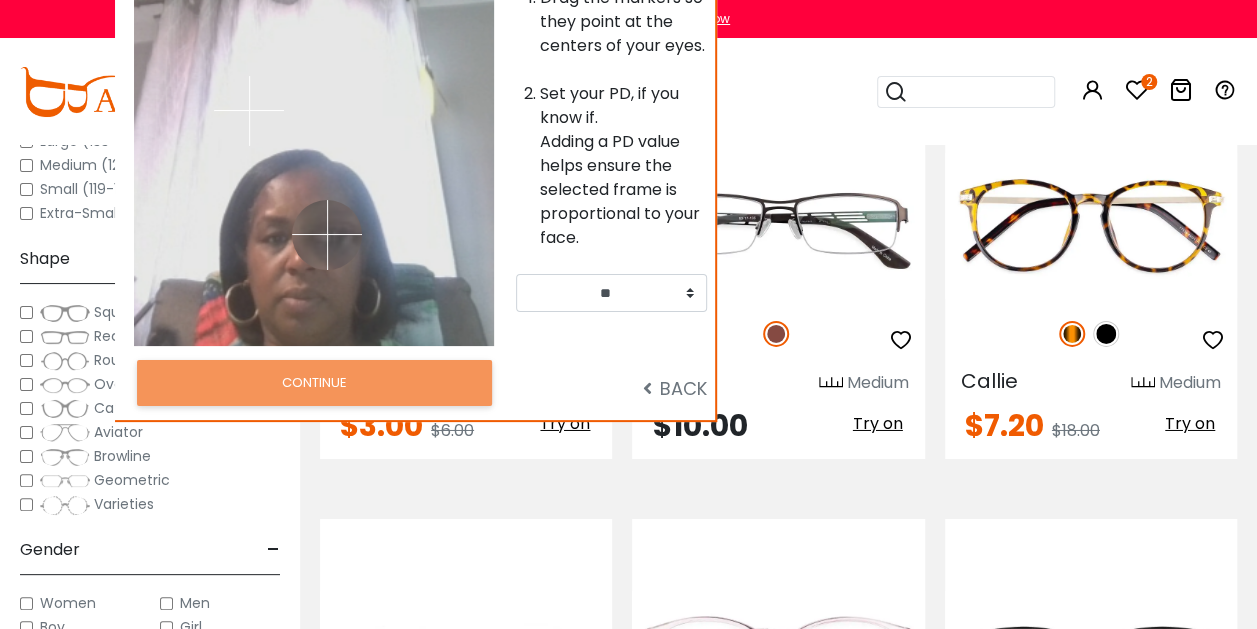 drag, startPoint x: 346, startPoint y: 110, endPoint x: 327, endPoint y: 234, distance: 125.4472 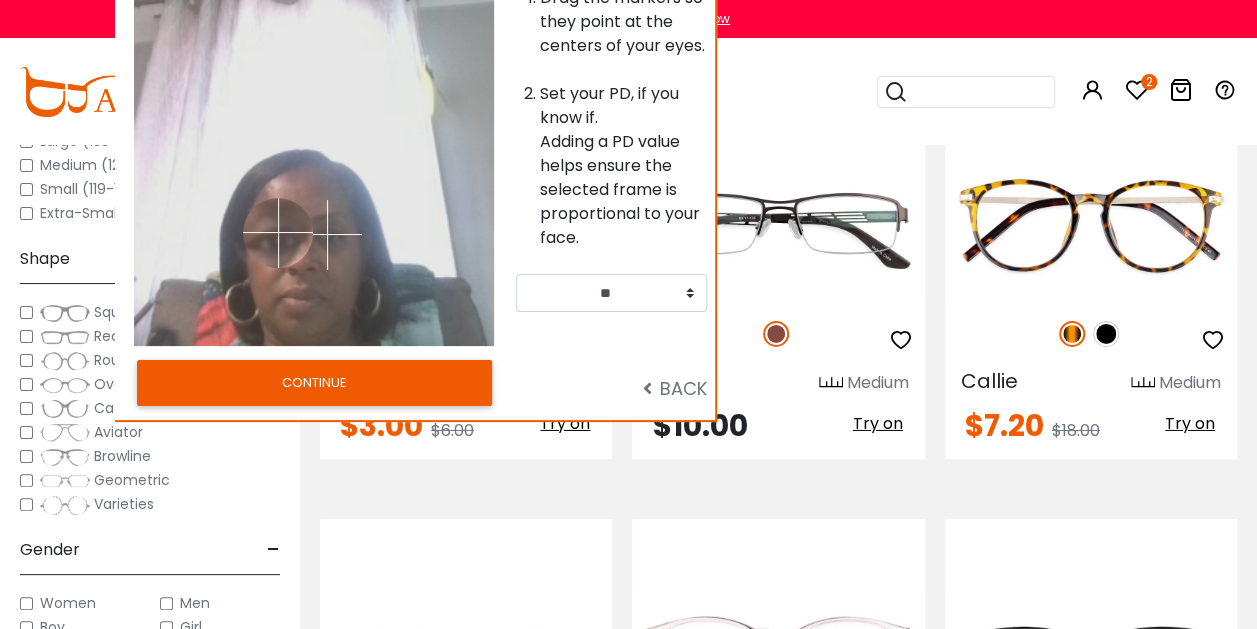 drag, startPoint x: 250, startPoint y: 106, endPoint x: 278, endPoint y: 232, distance: 129.07362 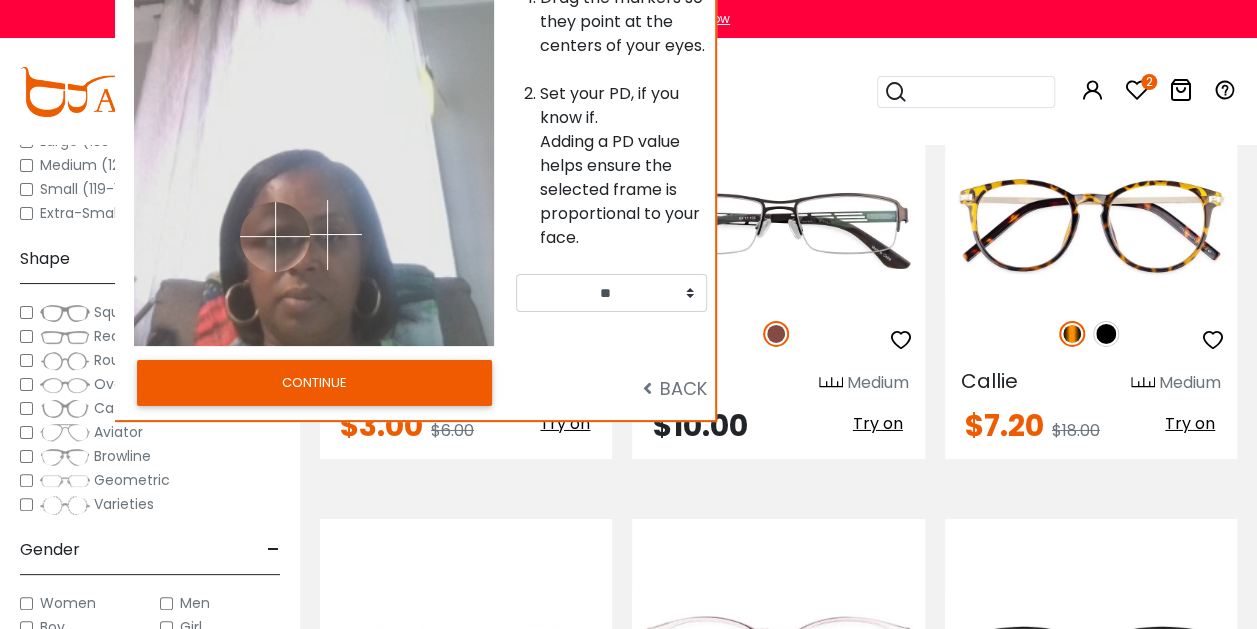 click at bounding box center [275, 237] 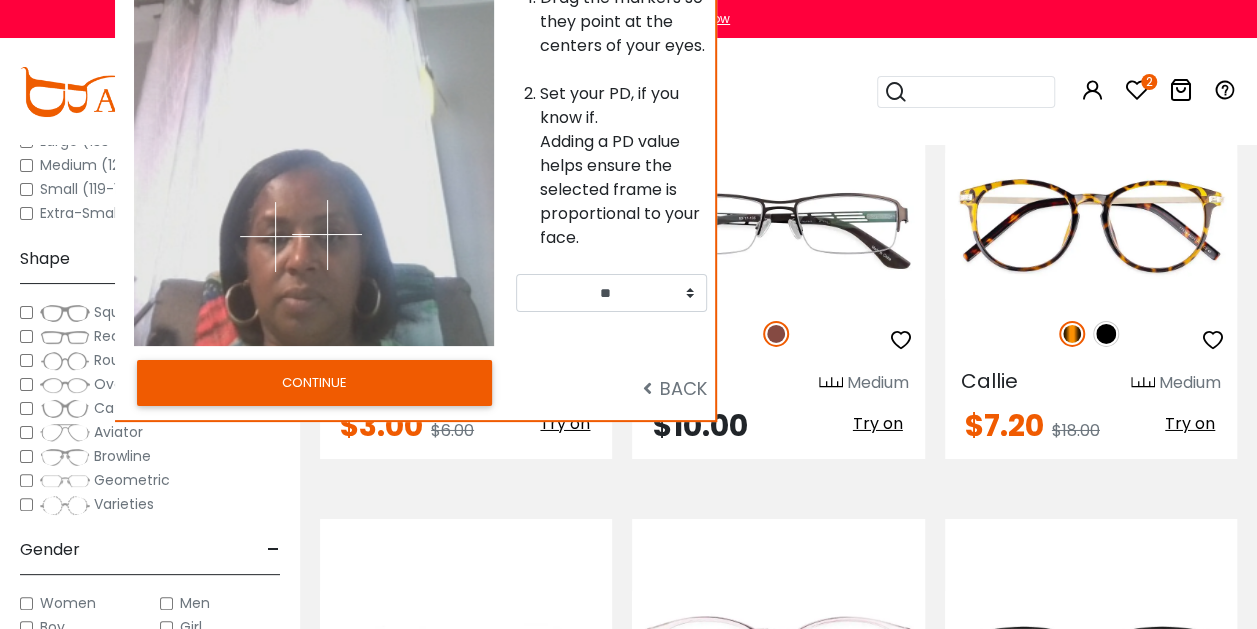 click at bounding box center (327, 235) 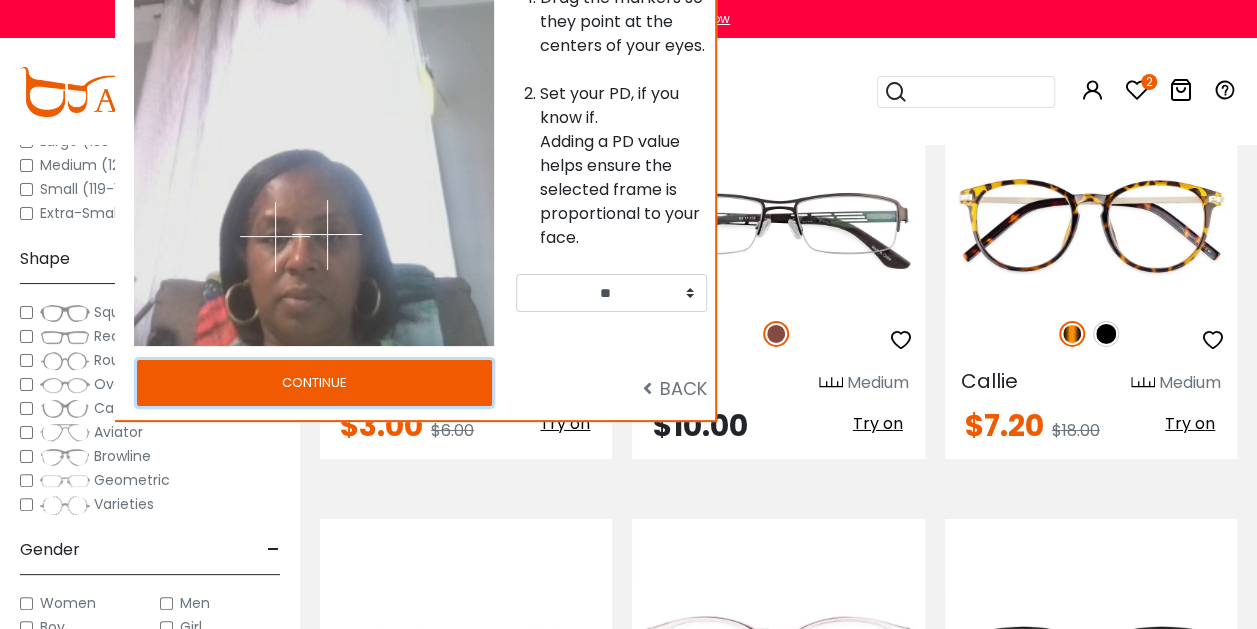 click on "CONTINUE" at bounding box center (314, 383) 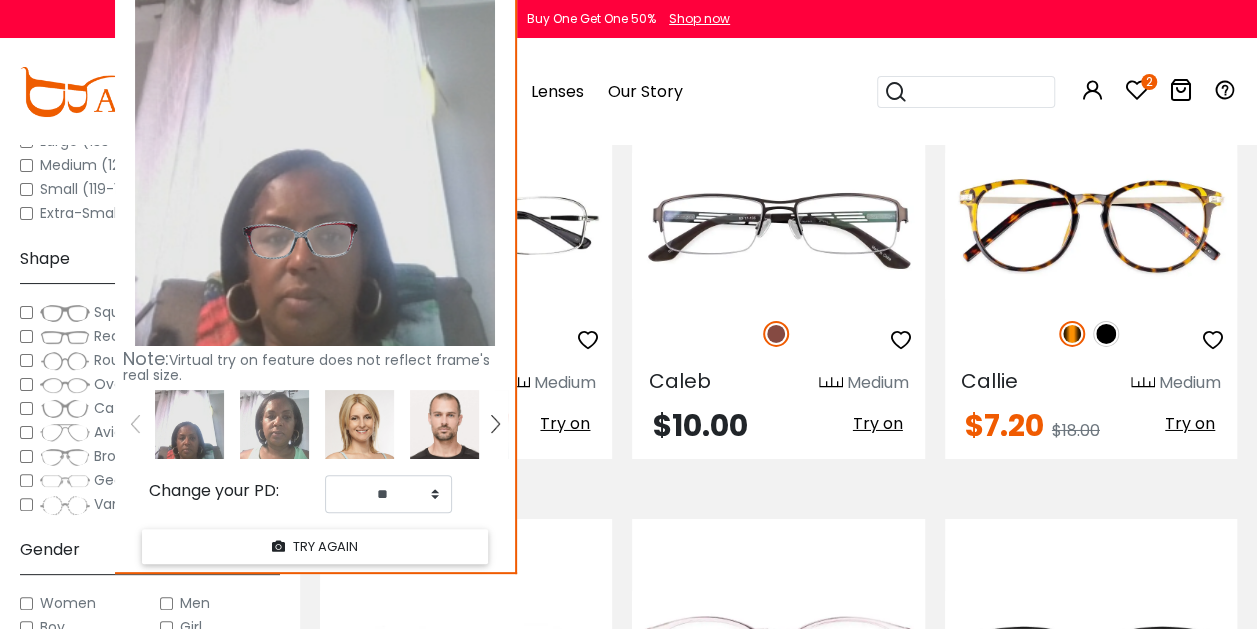 click at bounding box center [495, 424] 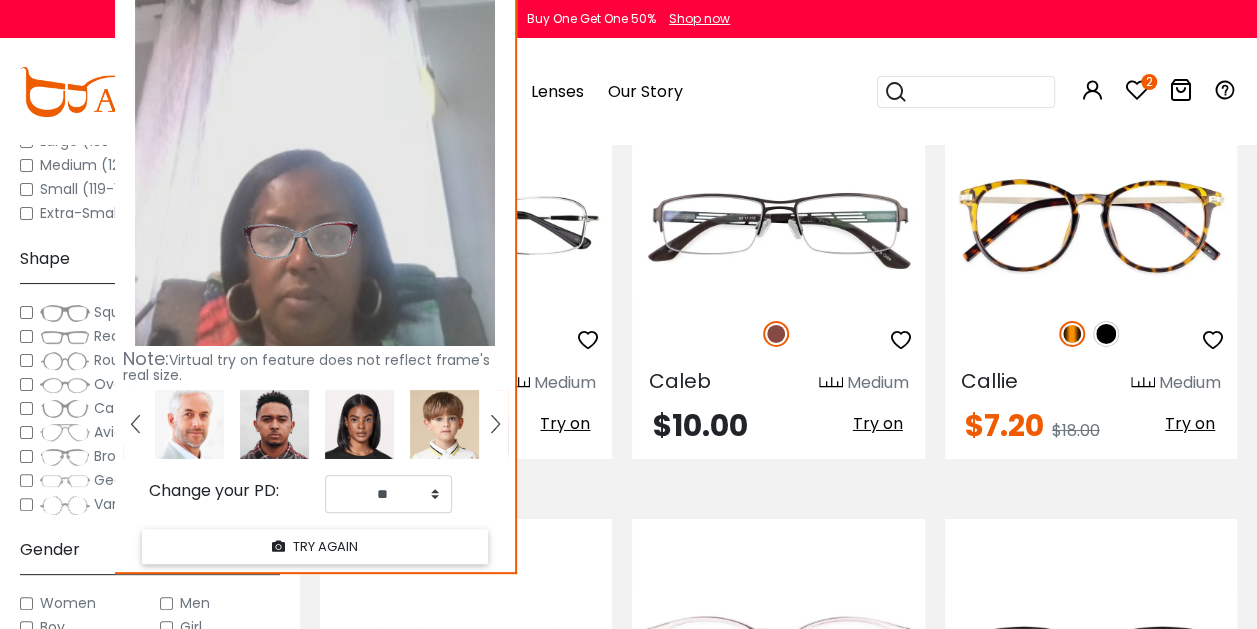 click at bounding box center [135, 424] 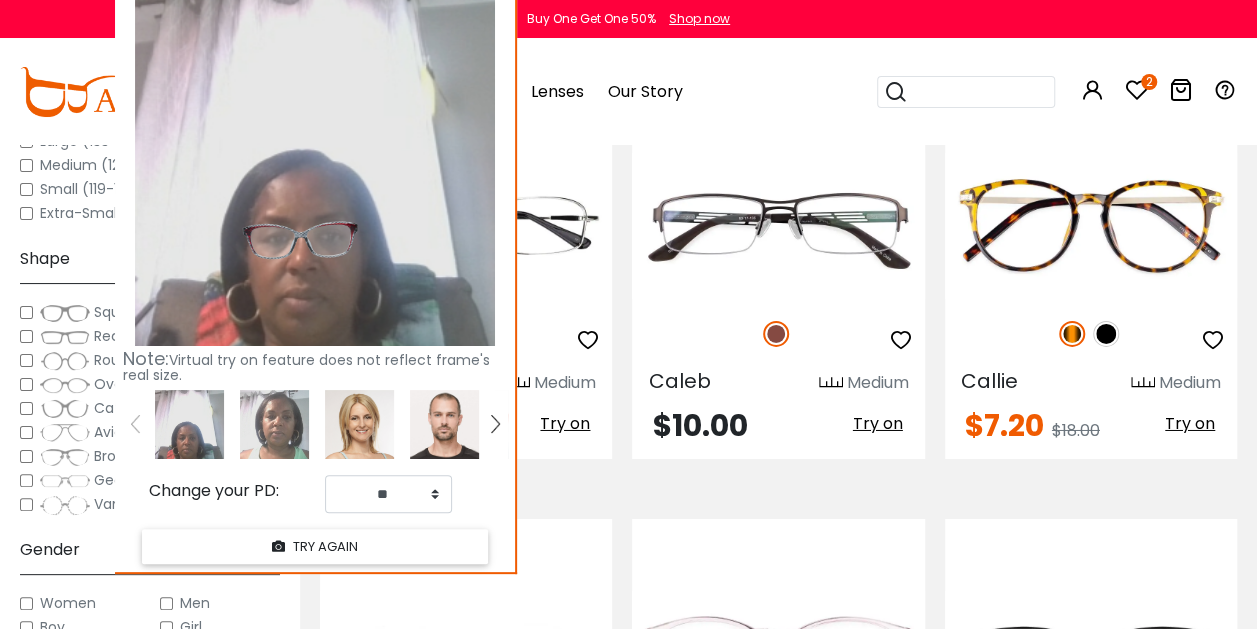 click on "Buy One Get One 50%
Shop now" at bounding box center (628, 19) 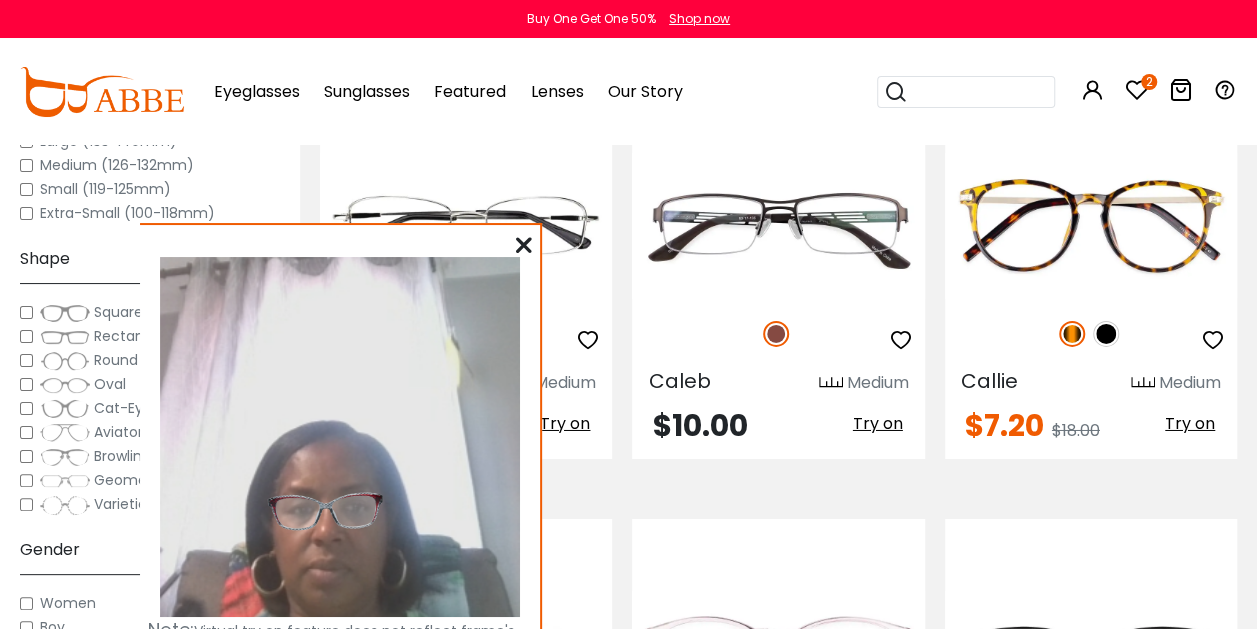 drag, startPoint x: 405, startPoint y: 127, endPoint x: 426, endPoint y: 391, distance: 264.83392 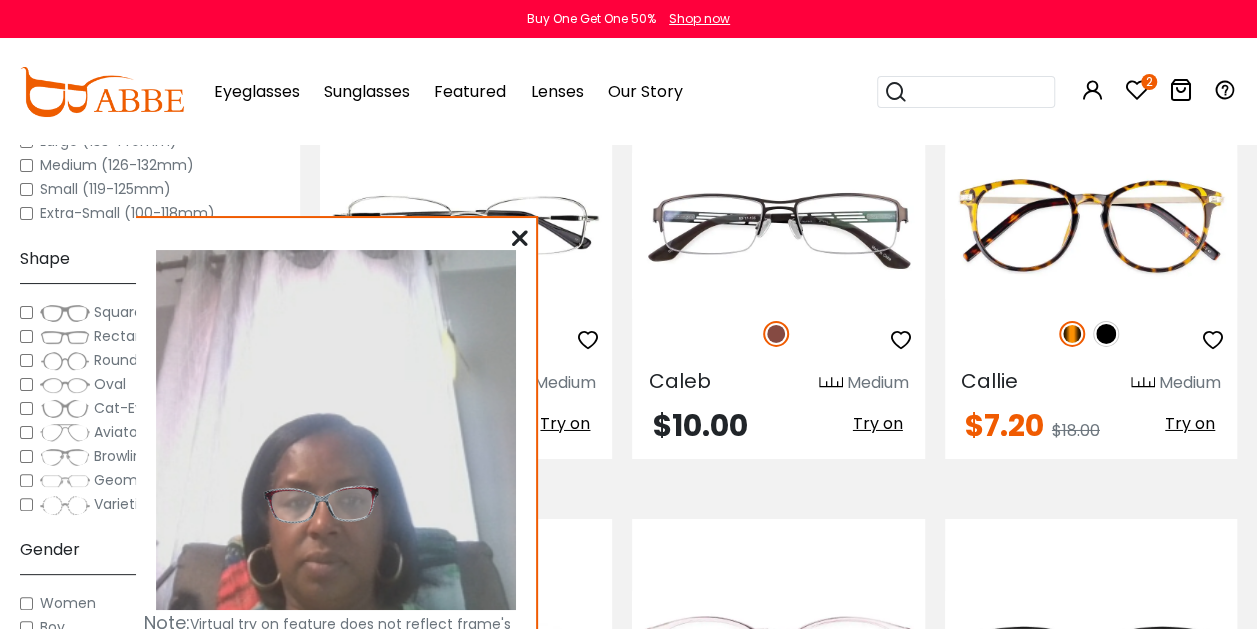 click at bounding box center [520, 238] 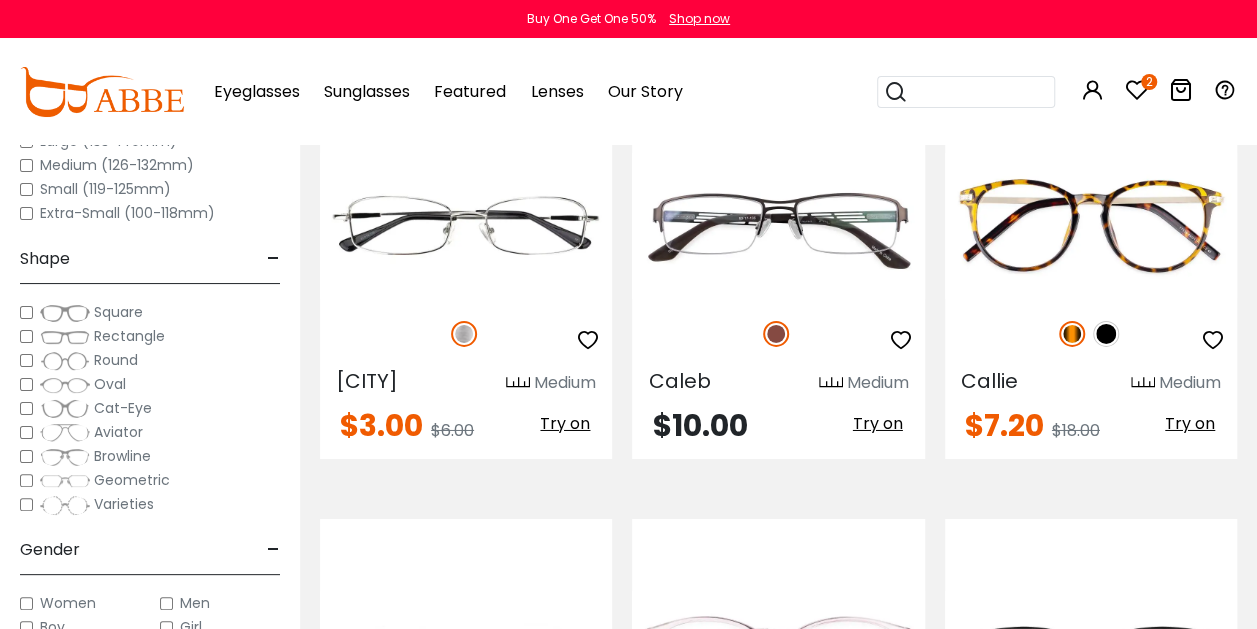 click on "Shop now" at bounding box center [699, 19] 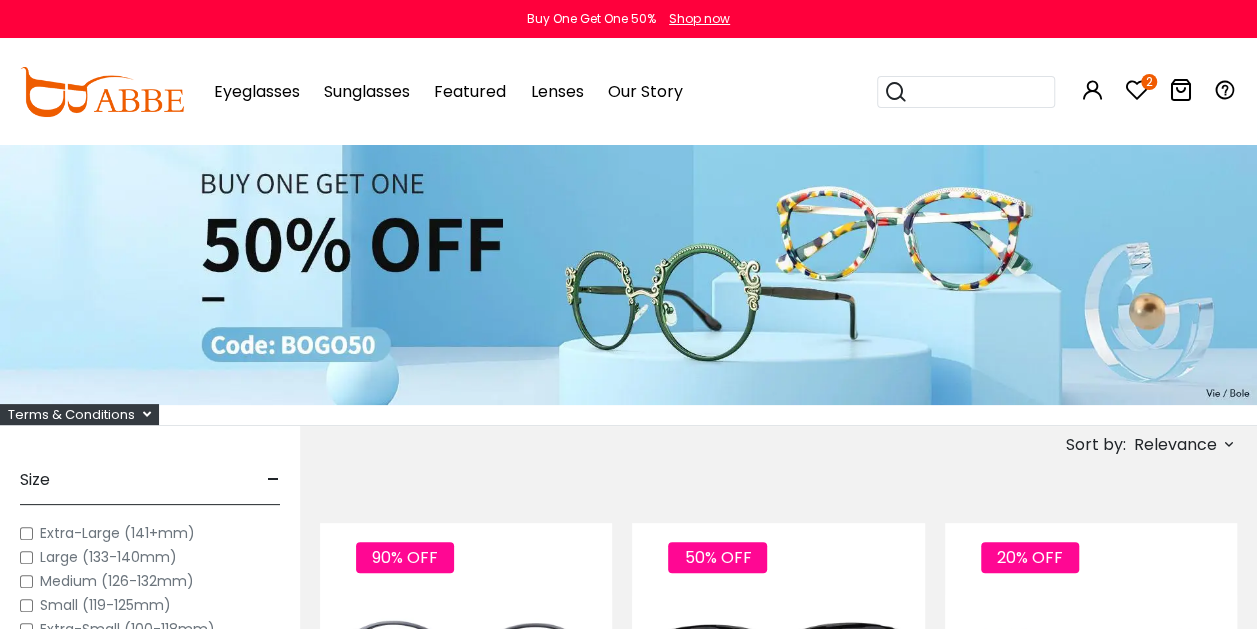 scroll, scrollTop: 0, scrollLeft: 0, axis: both 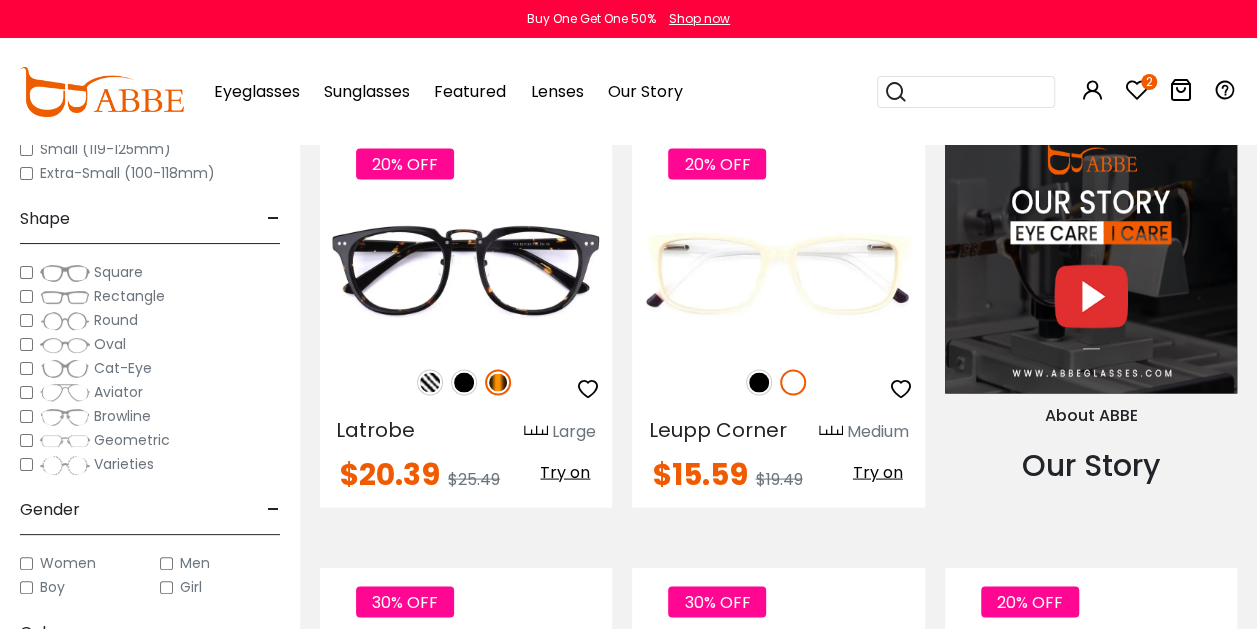 click at bounding box center (65, 441) 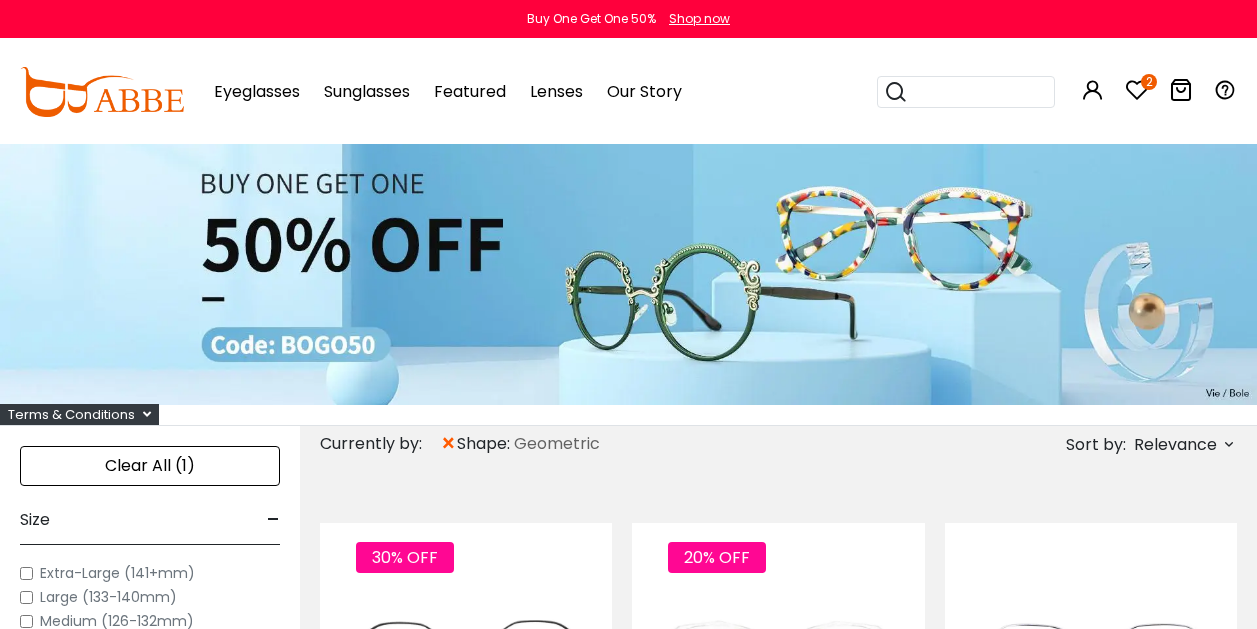 scroll, scrollTop: 0, scrollLeft: 0, axis: both 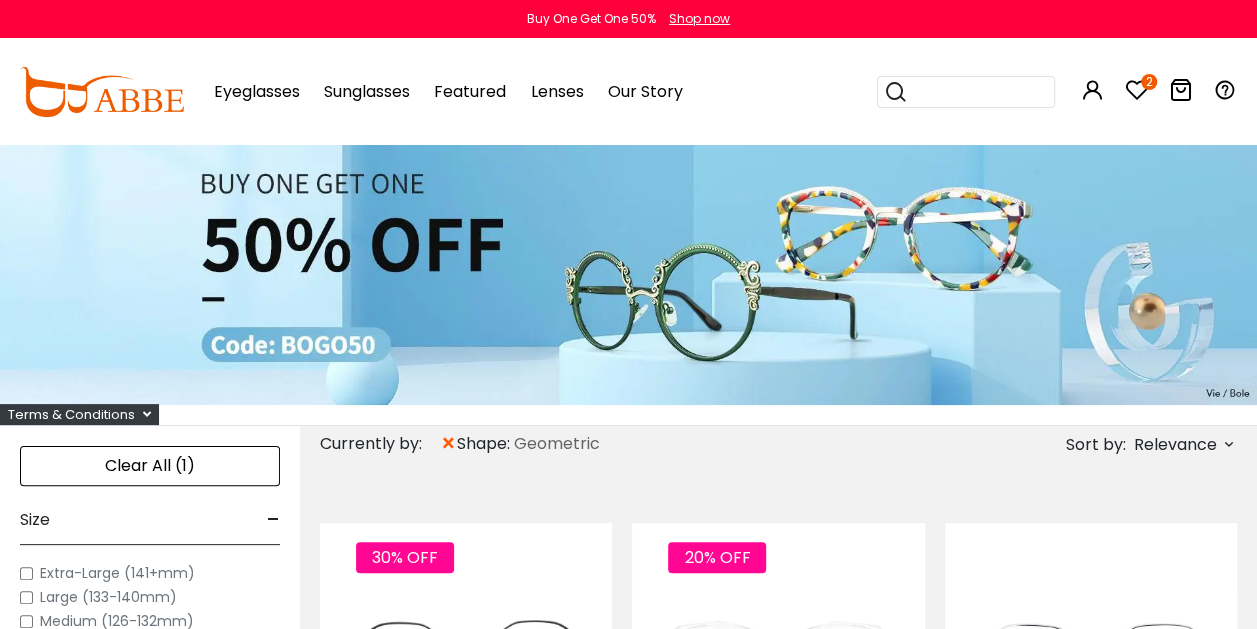 click at bounding box center (1137, 90) 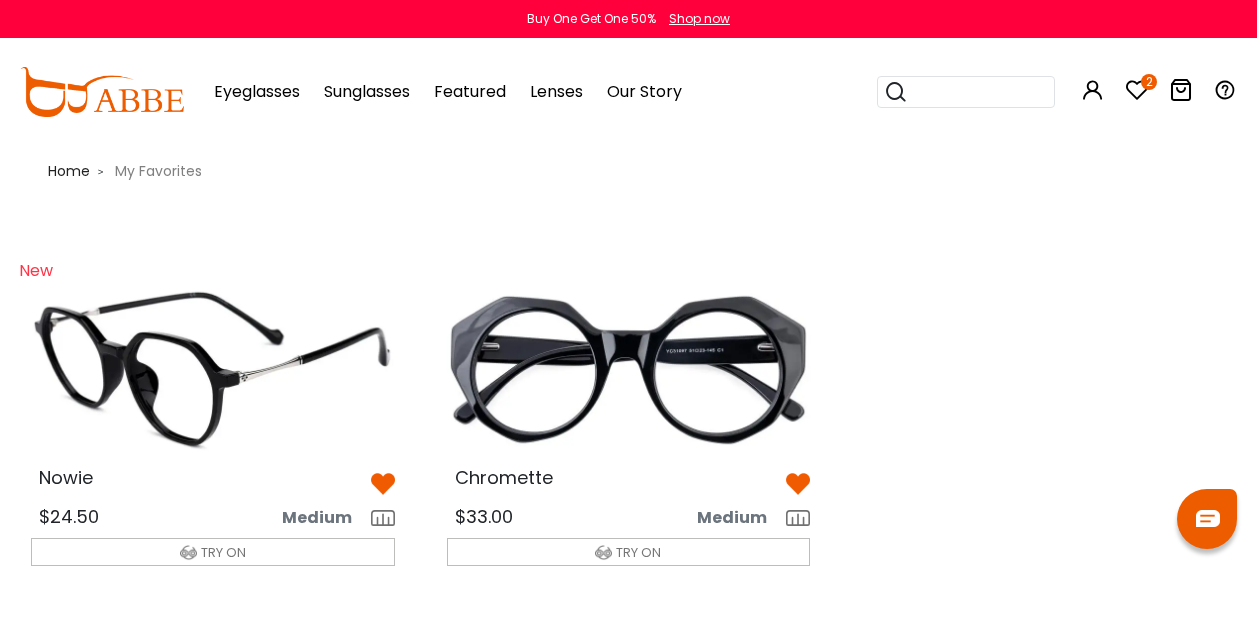scroll, scrollTop: 0, scrollLeft: 0, axis: both 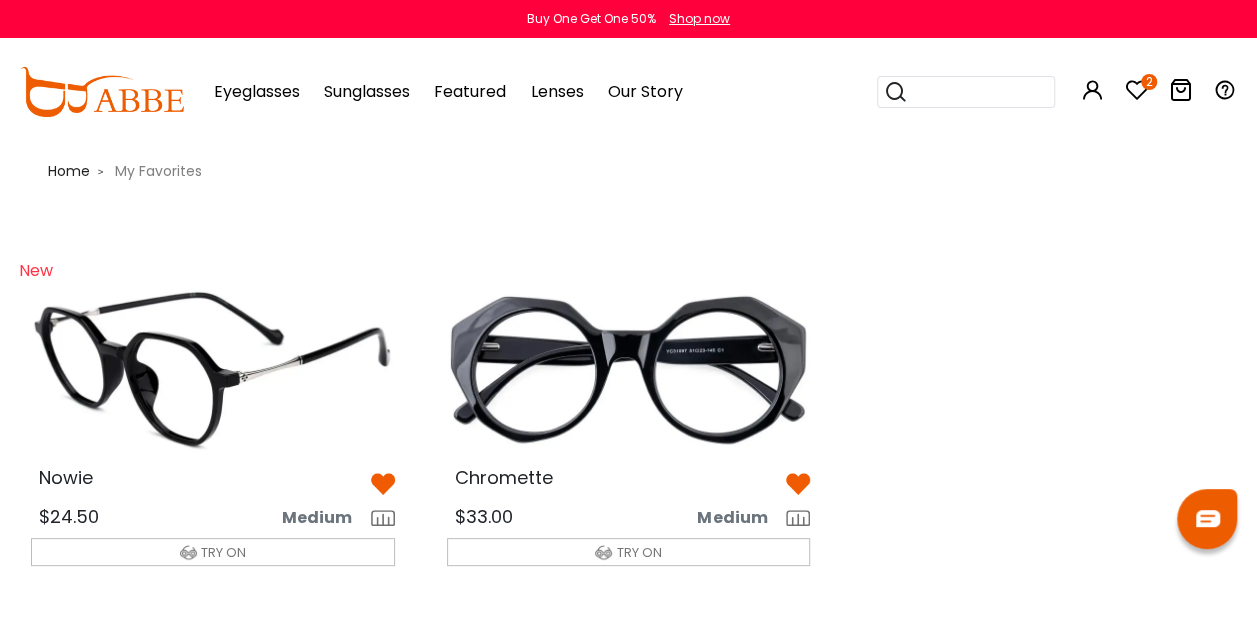 click at bounding box center (629, 370) 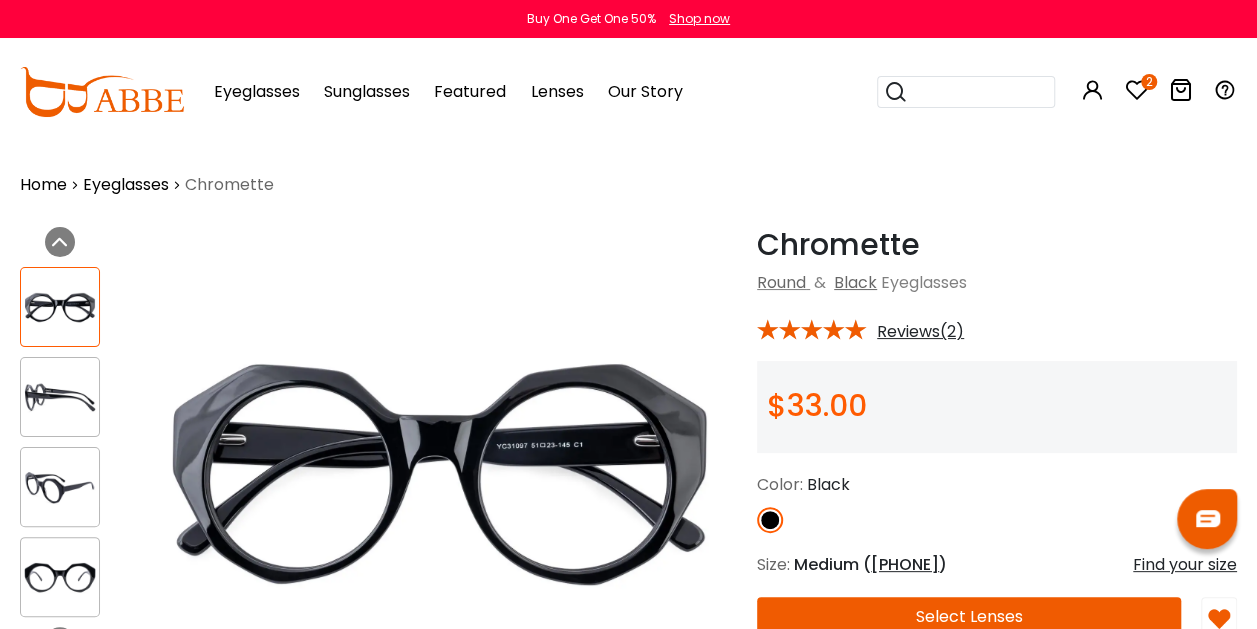 scroll, scrollTop: 0, scrollLeft: 0, axis: both 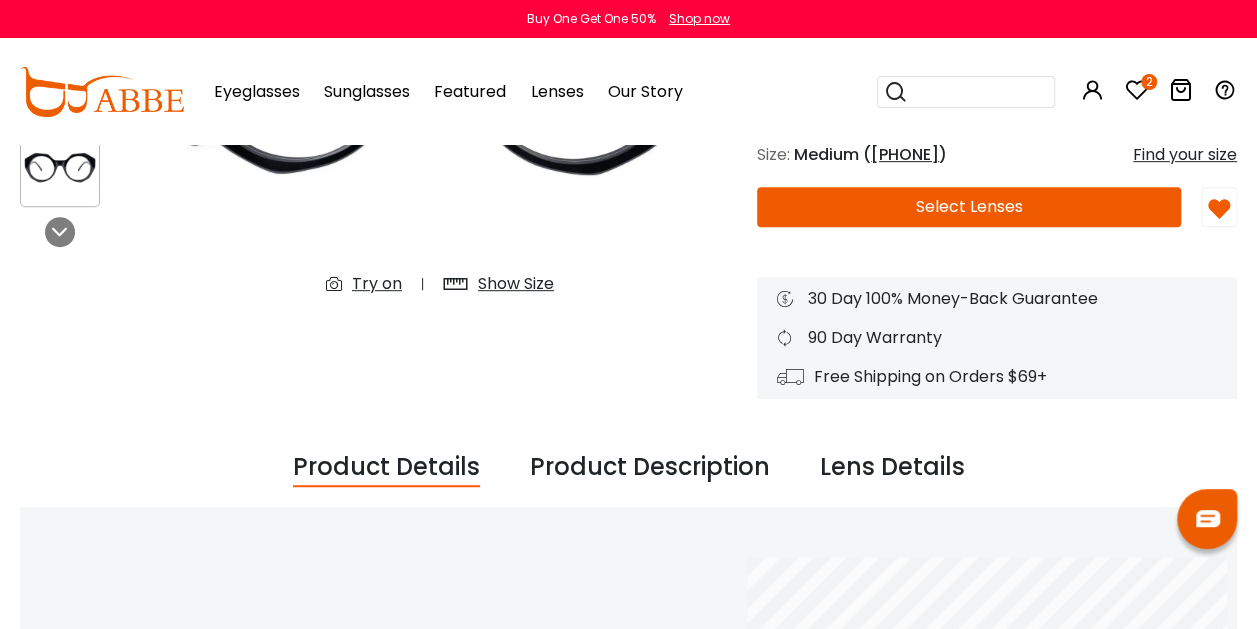 click on "Try on" at bounding box center [377, 284] 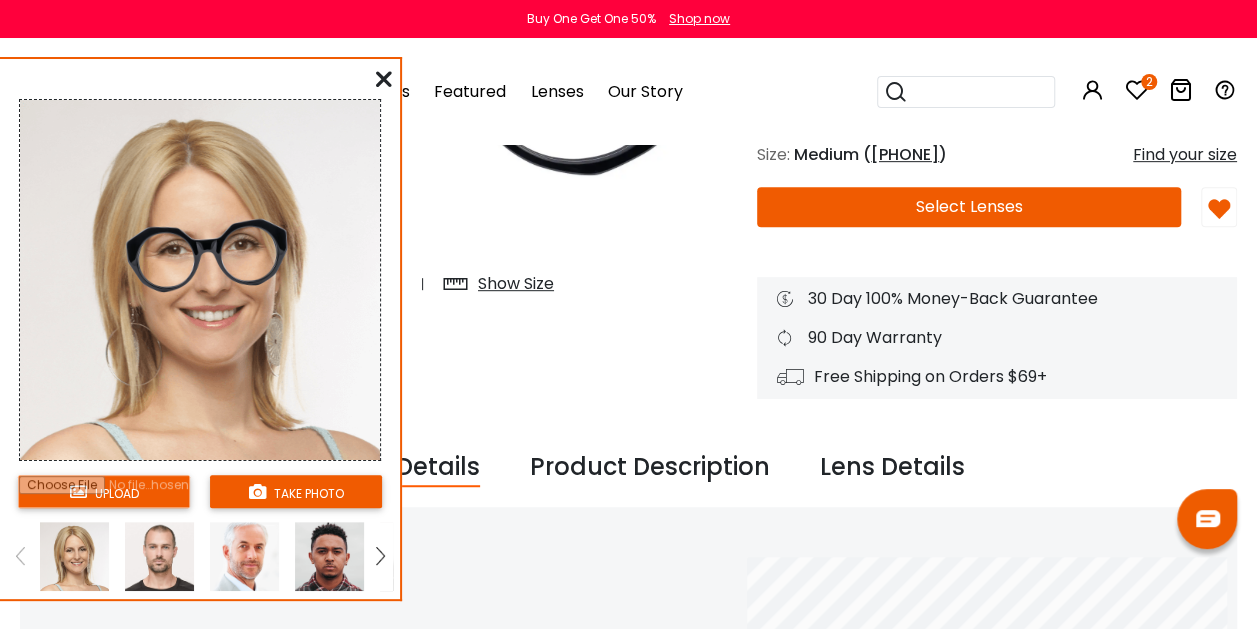 click at bounding box center [380, 556] 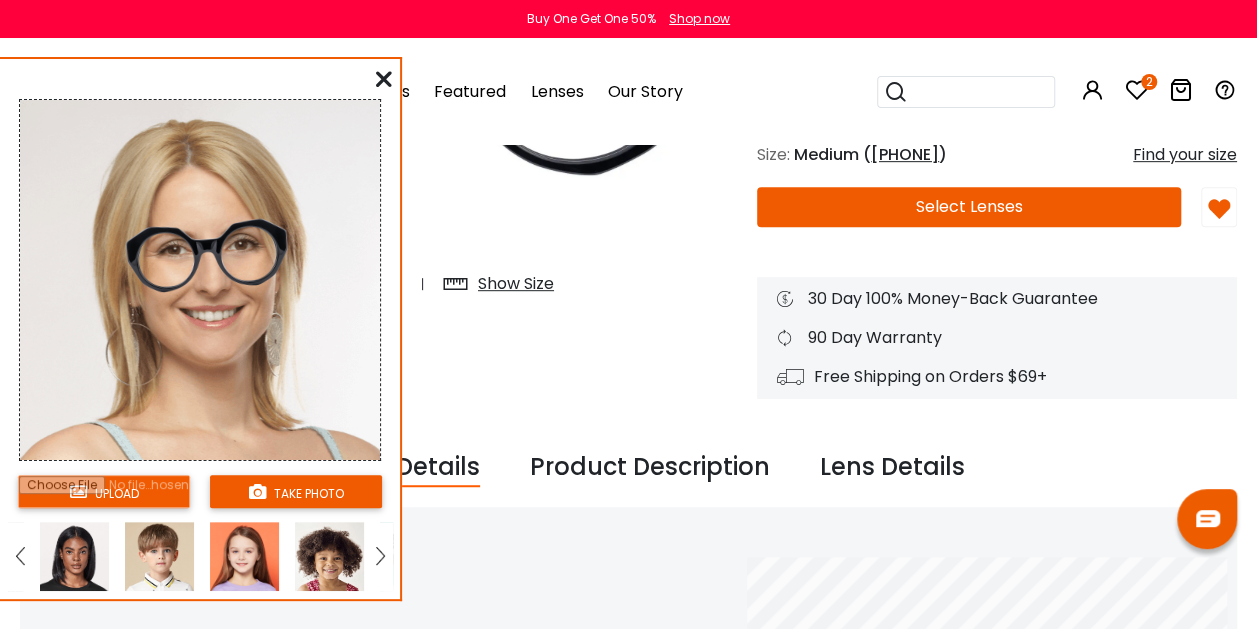 click at bounding box center [380, 556] 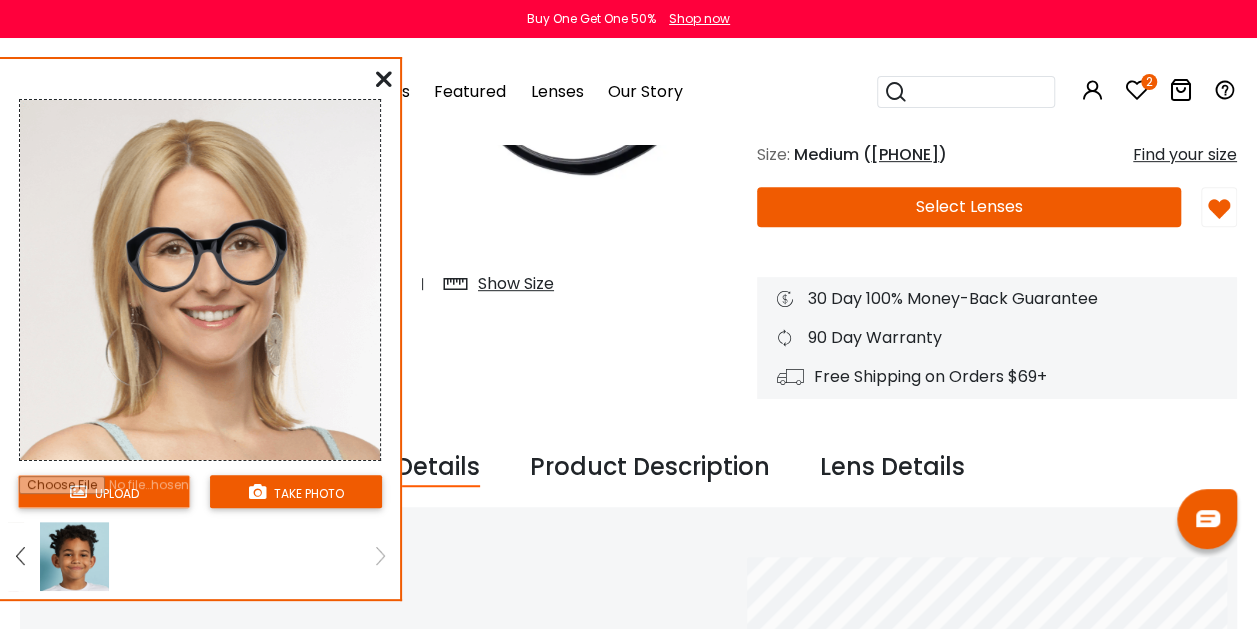 click at bounding box center (20, 556) 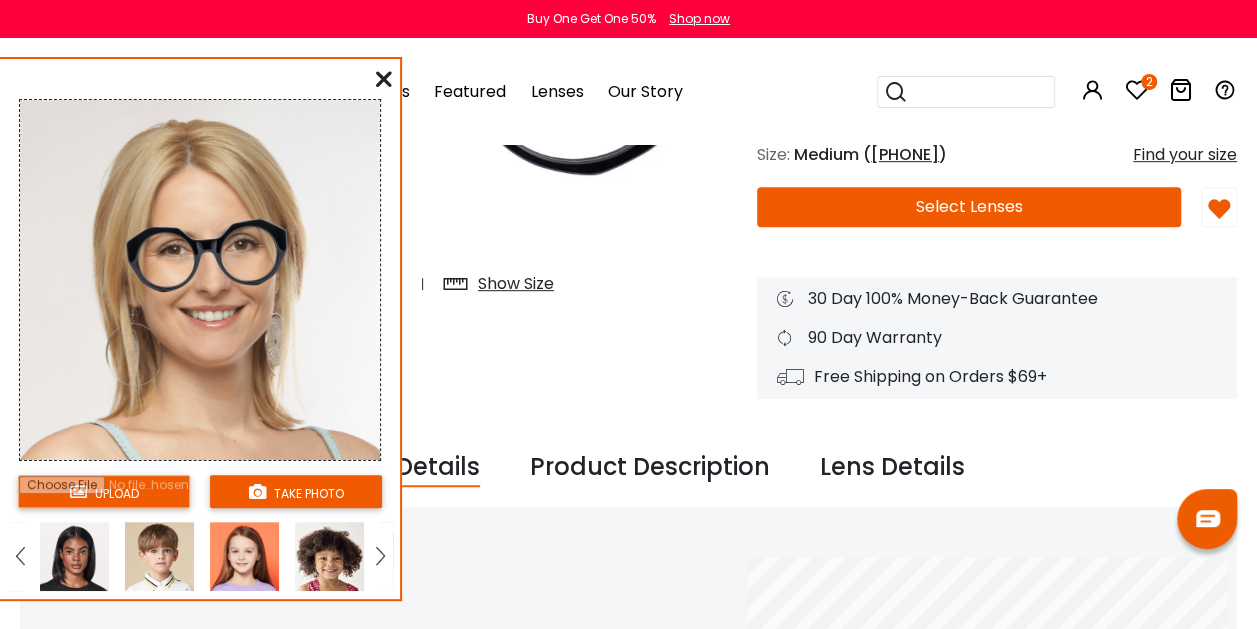 click at bounding box center [20, 556] 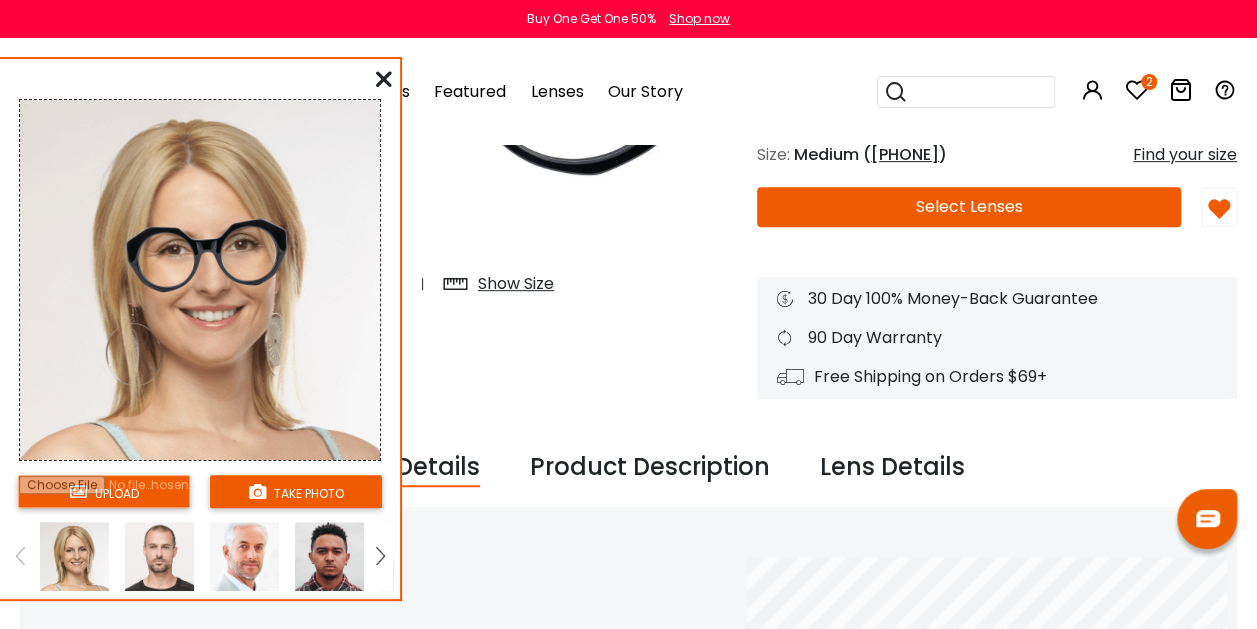 click at bounding box center [20, 556] 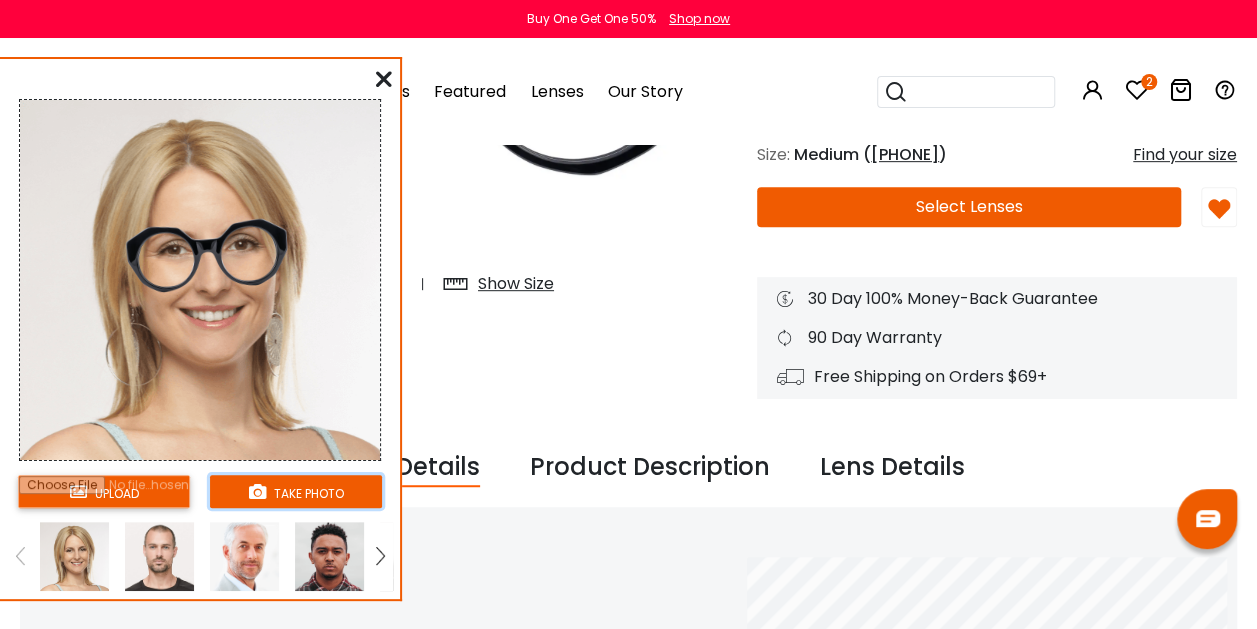 click on "take photo" at bounding box center (296, 491) 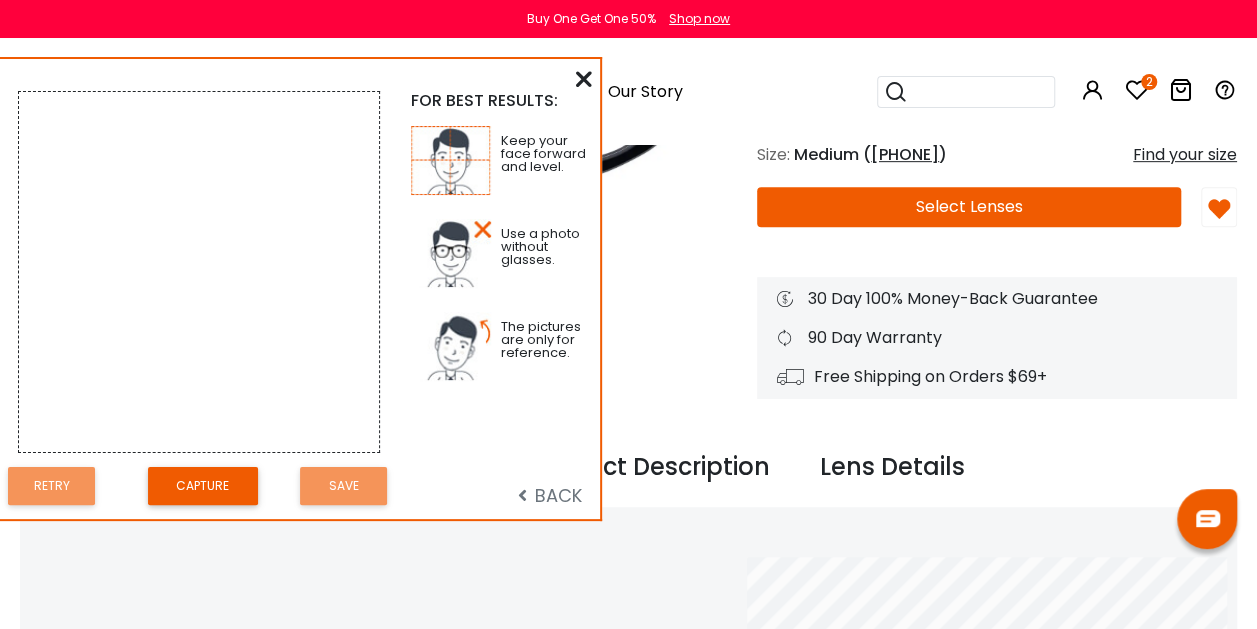 click at bounding box center (121, 486) 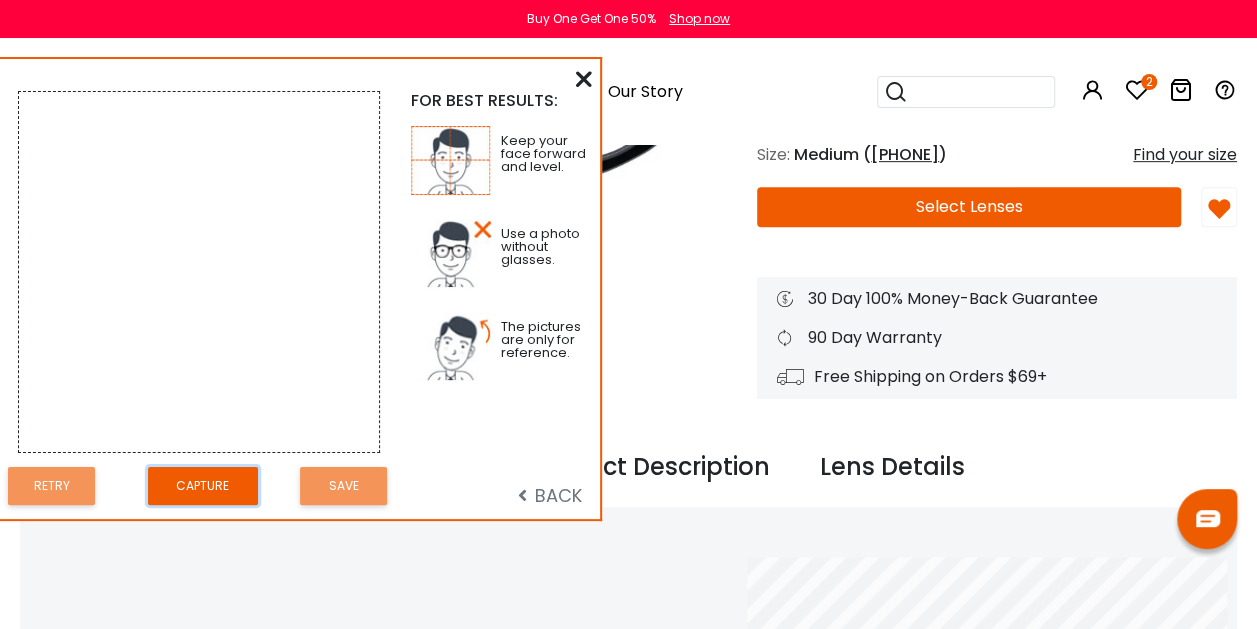 click on "Capture" at bounding box center [203, 486] 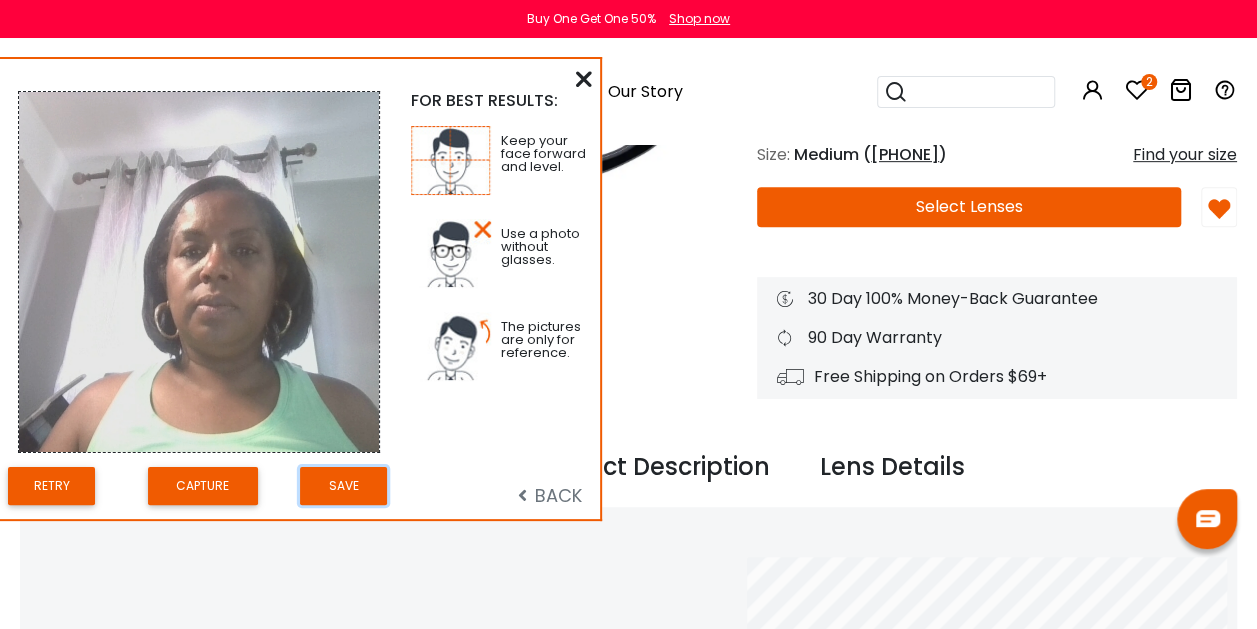 click on "Save" at bounding box center (343, 486) 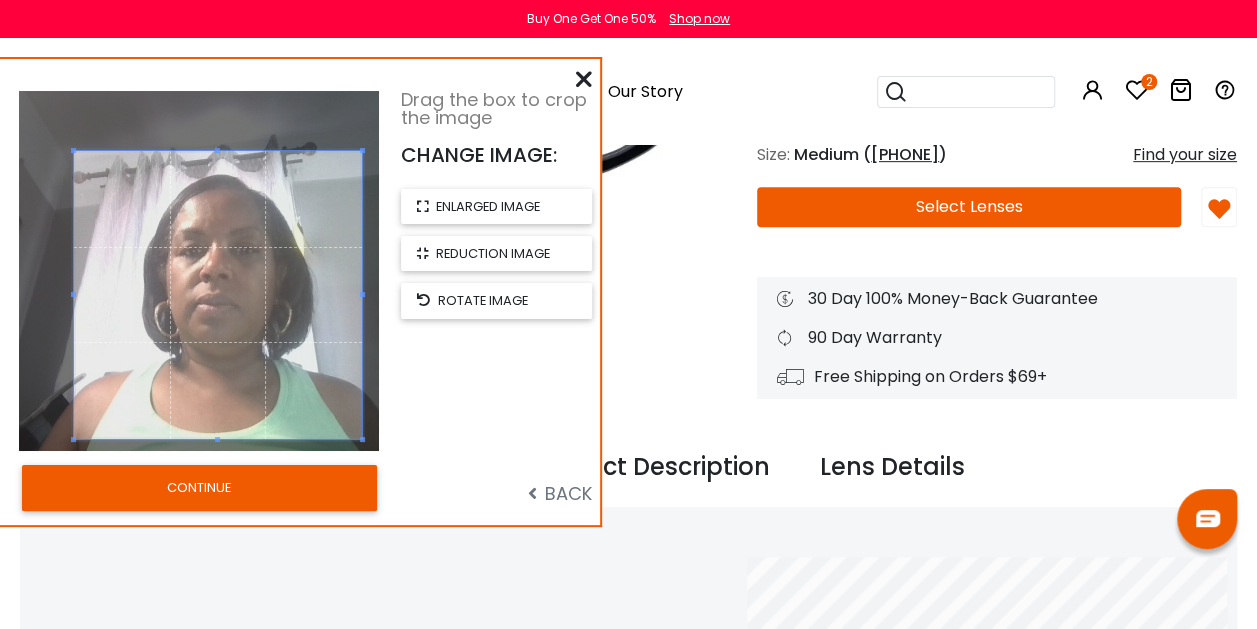 drag, startPoint x: 244, startPoint y: 224, endPoint x: 242, endPoint y: 247, distance: 23.086792 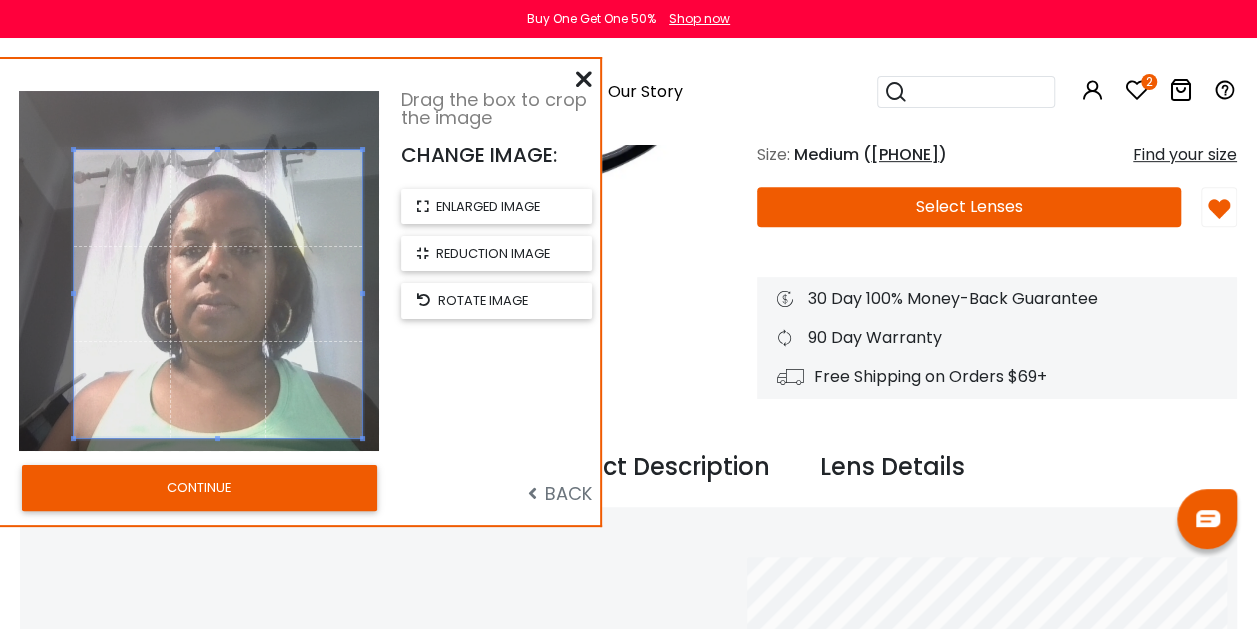 click on "CONTINUE" at bounding box center (199, 488) 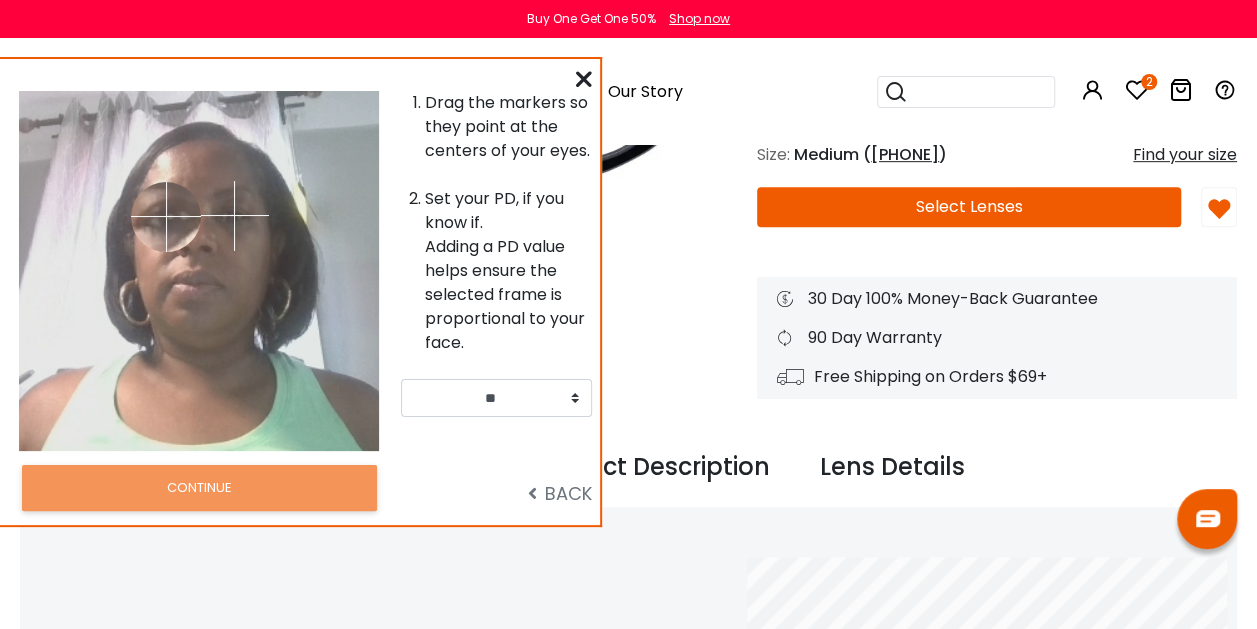 drag, startPoint x: 130, startPoint y: 214, endPoint x: 166, endPoint y: 215, distance: 36.013885 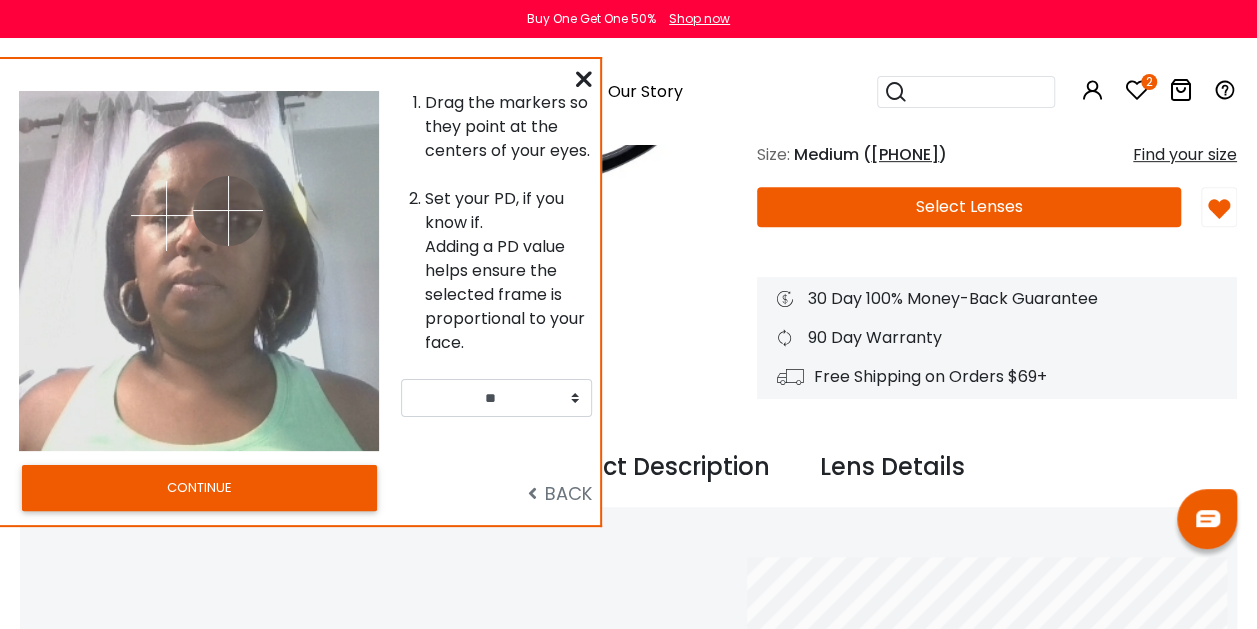 click at bounding box center (228, 211) 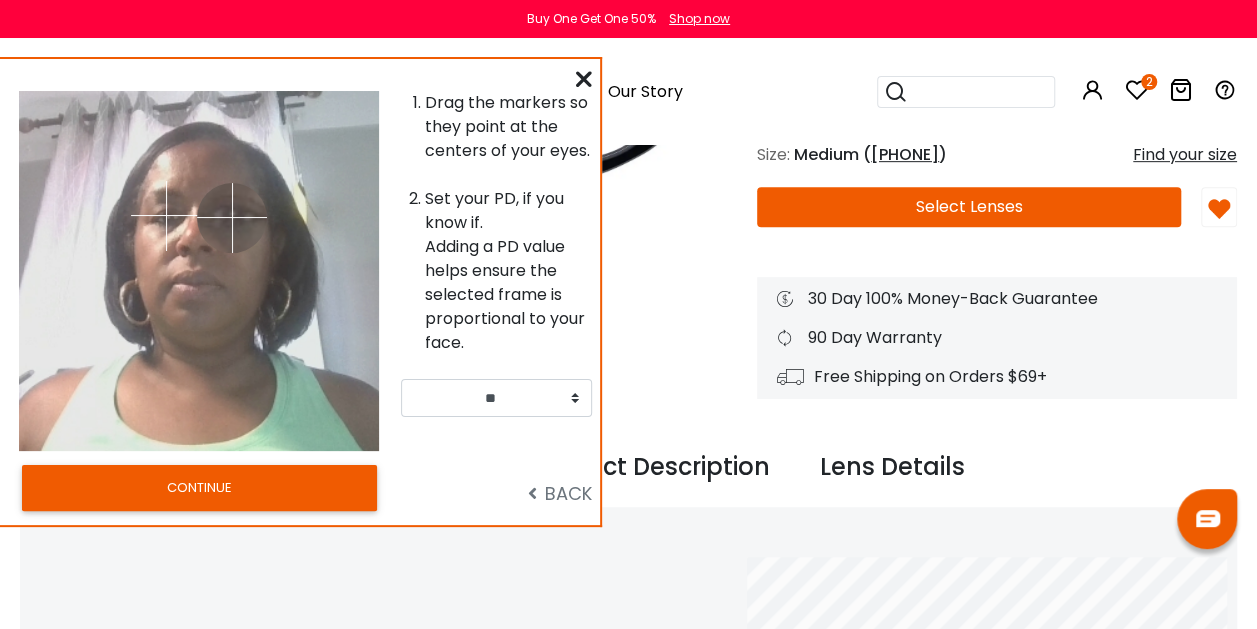 click at bounding box center (232, 218) 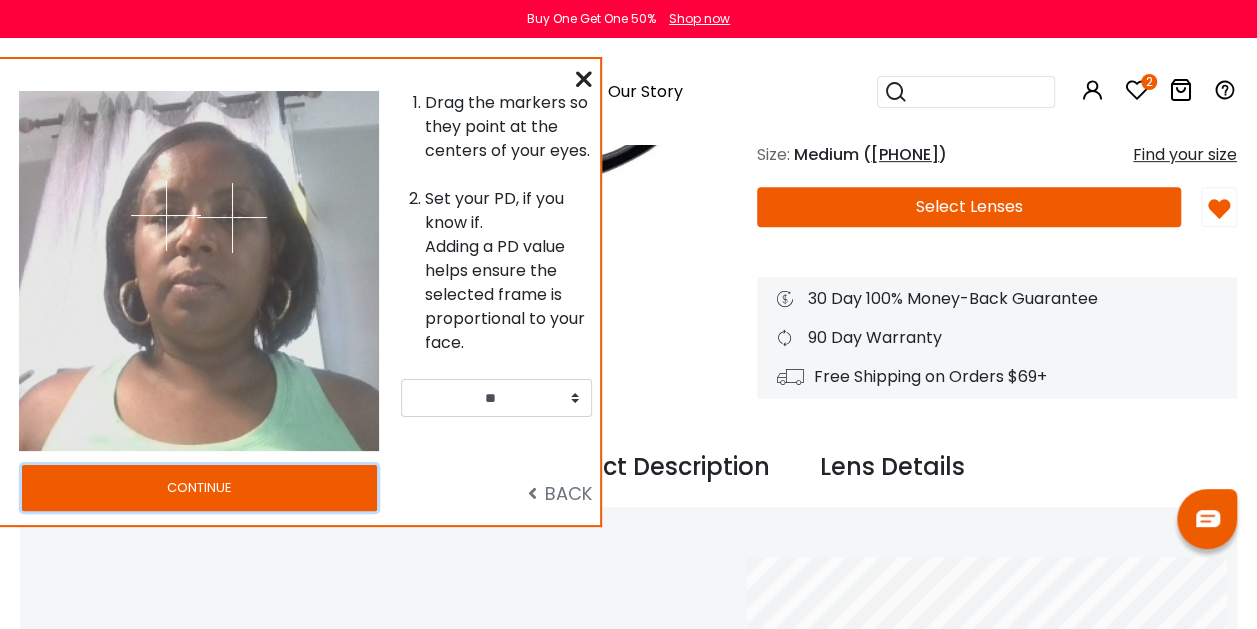 click on "CONTINUE" at bounding box center [199, 488] 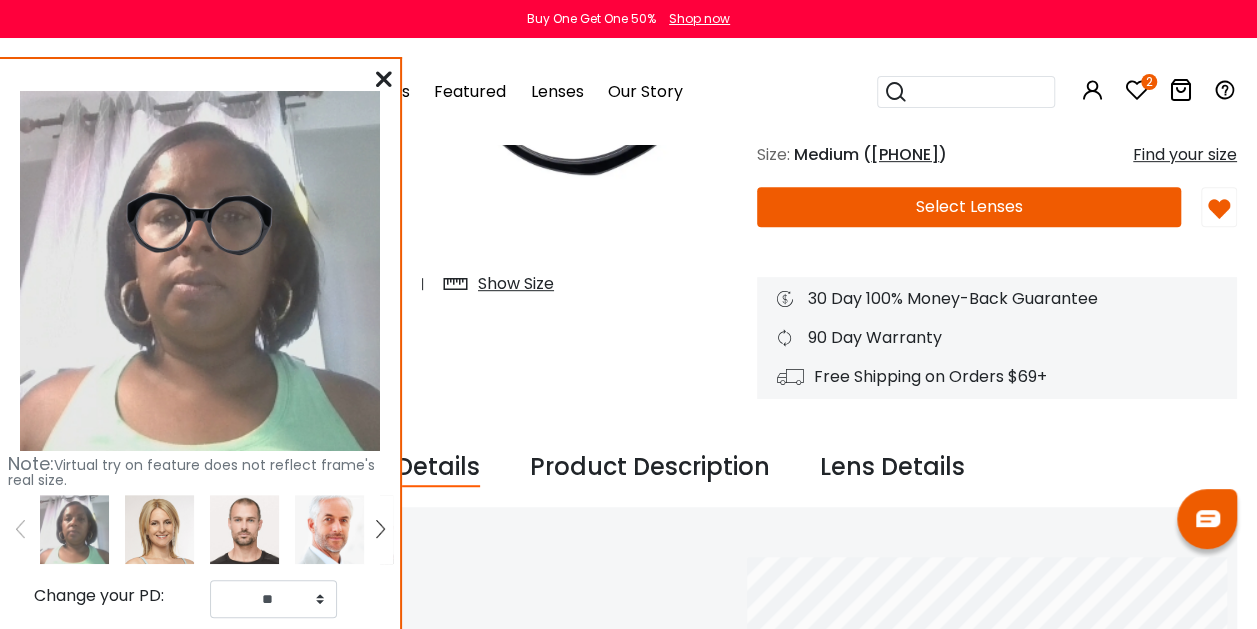 click at bounding box center [384, 79] 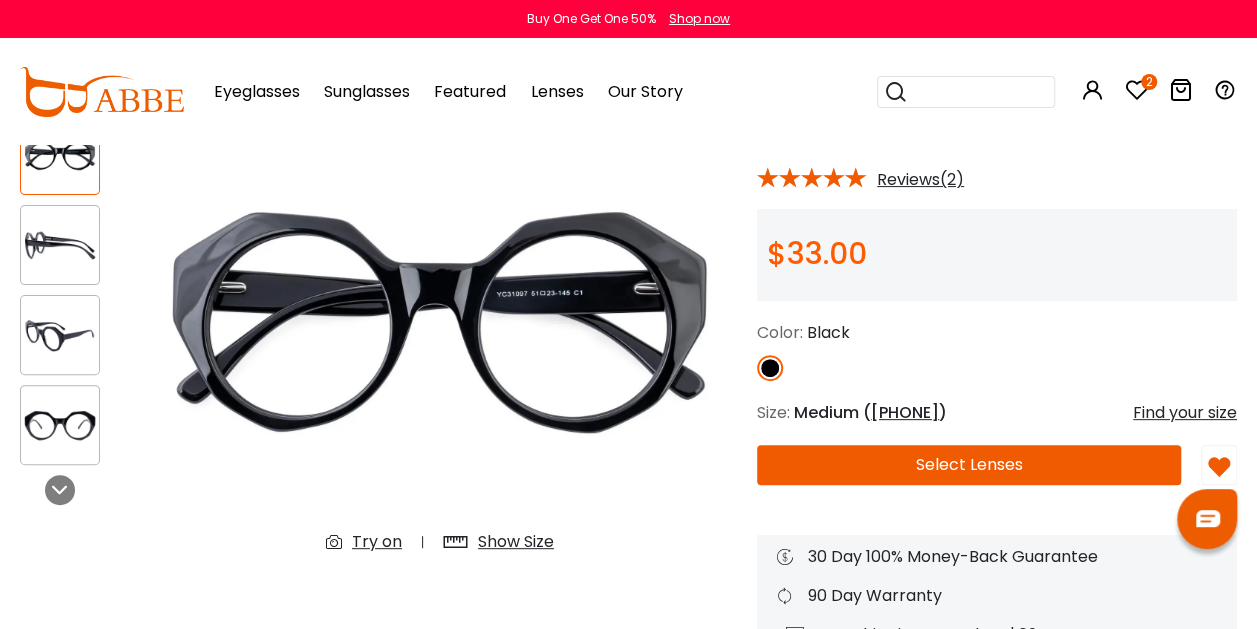 scroll, scrollTop: 0, scrollLeft: 0, axis: both 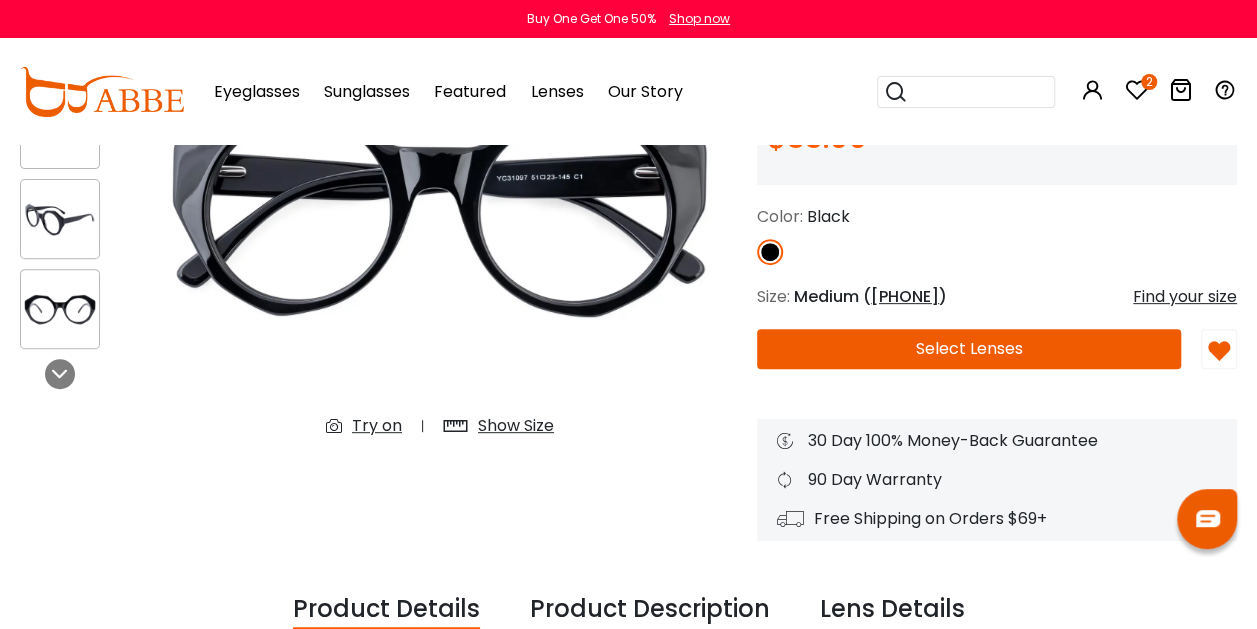 click on "Select Lenses" at bounding box center (969, 349) 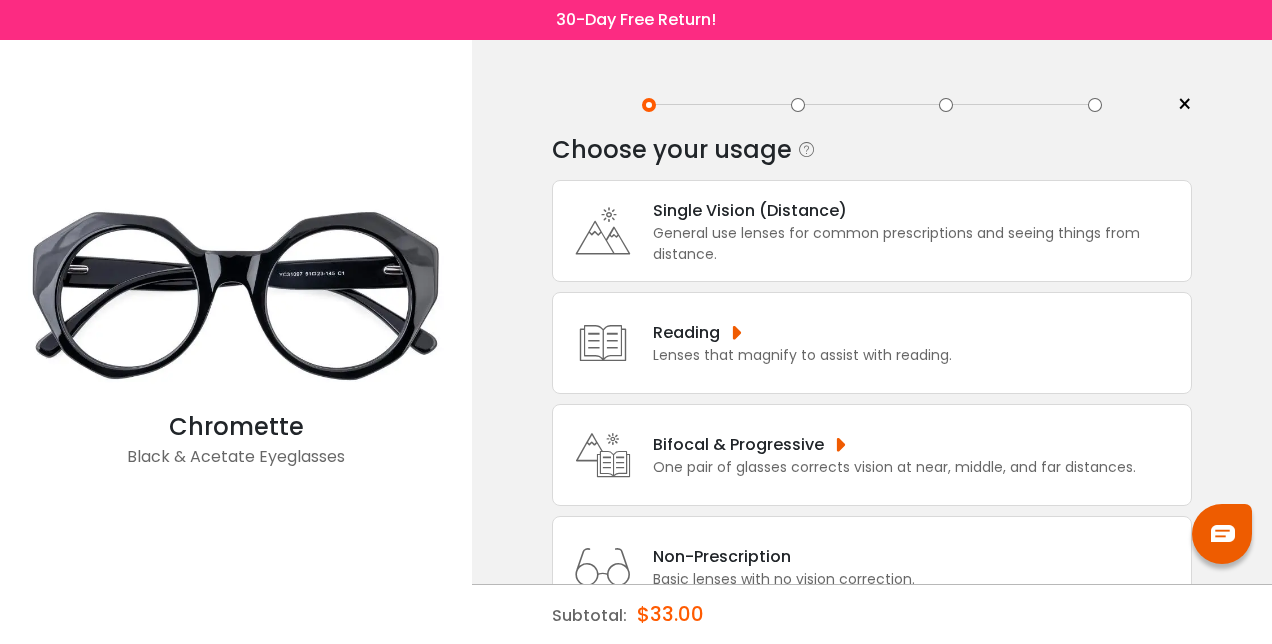 scroll, scrollTop: 0, scrollLeft: 0, axis: both 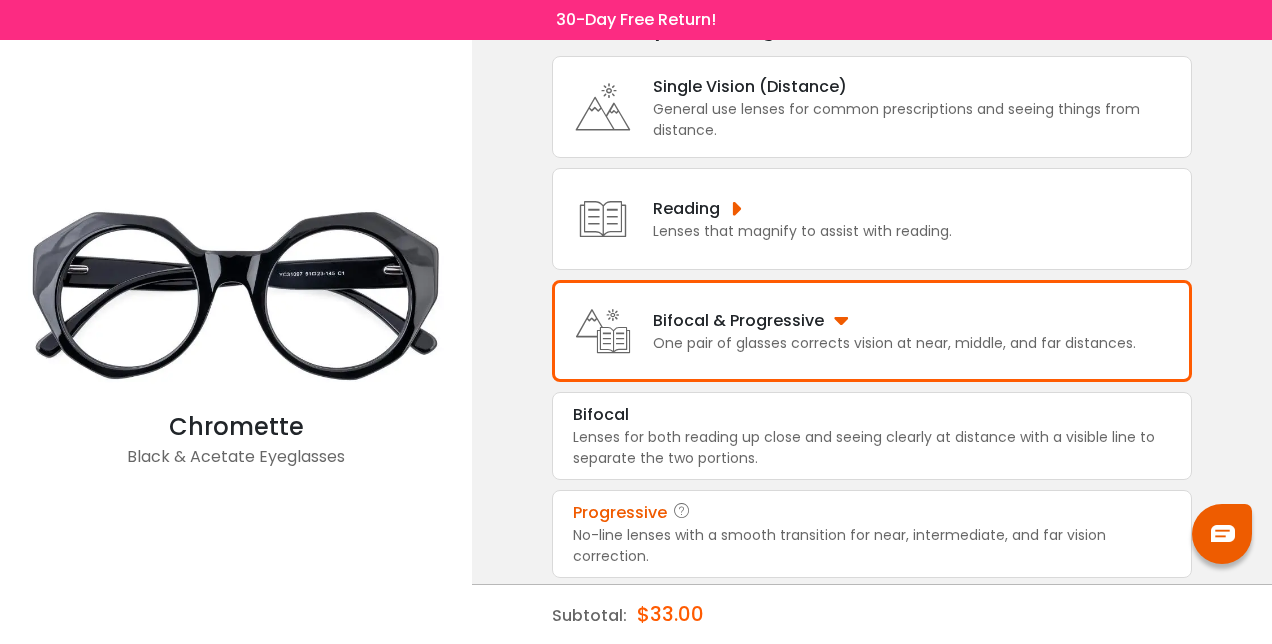 click on "No-line lenses with a smooth transition for near, intermediate, and far vision correction." at bounding box center [872, 546] 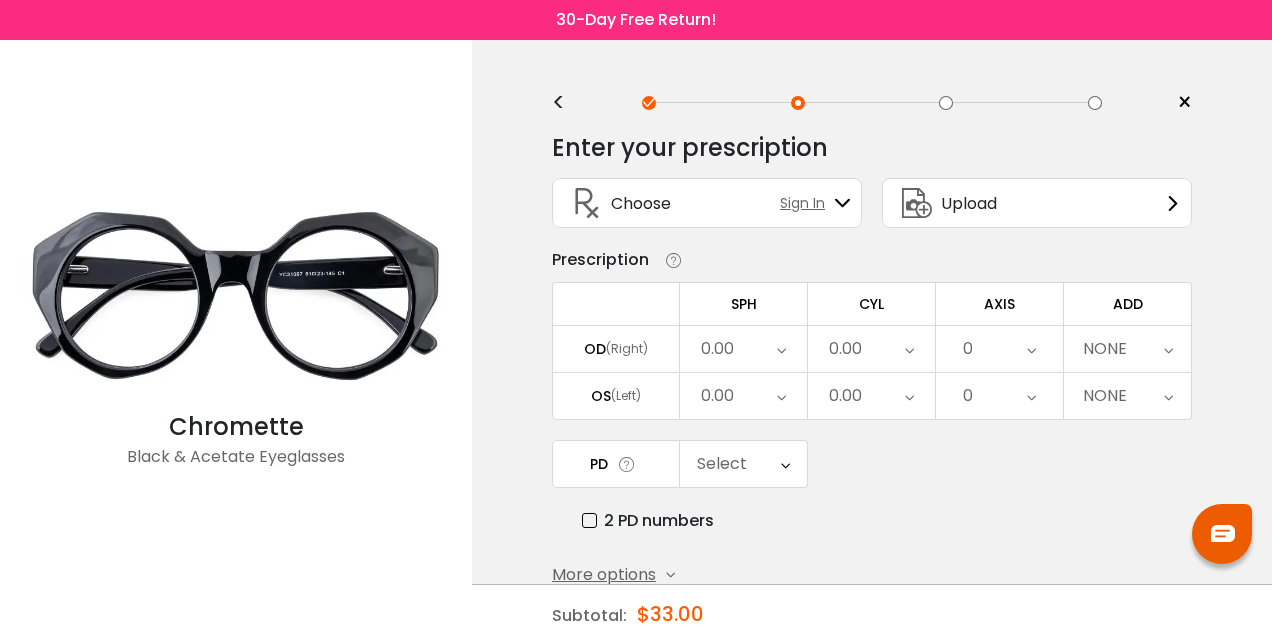 scroll, scrollTop: 0, scrollLeft: 0, axis: both 